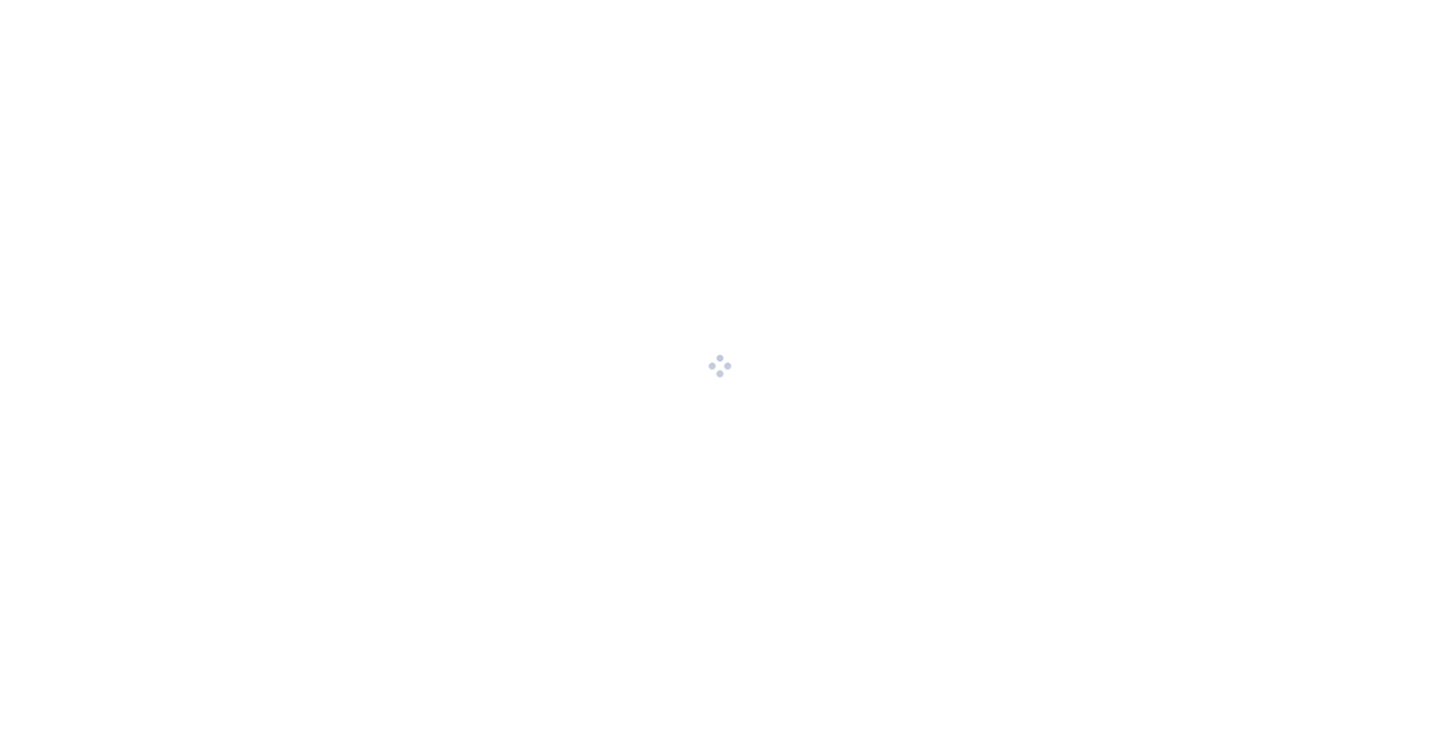 scroll, scrollTop: 0, scrollLeft: 0, axis: both 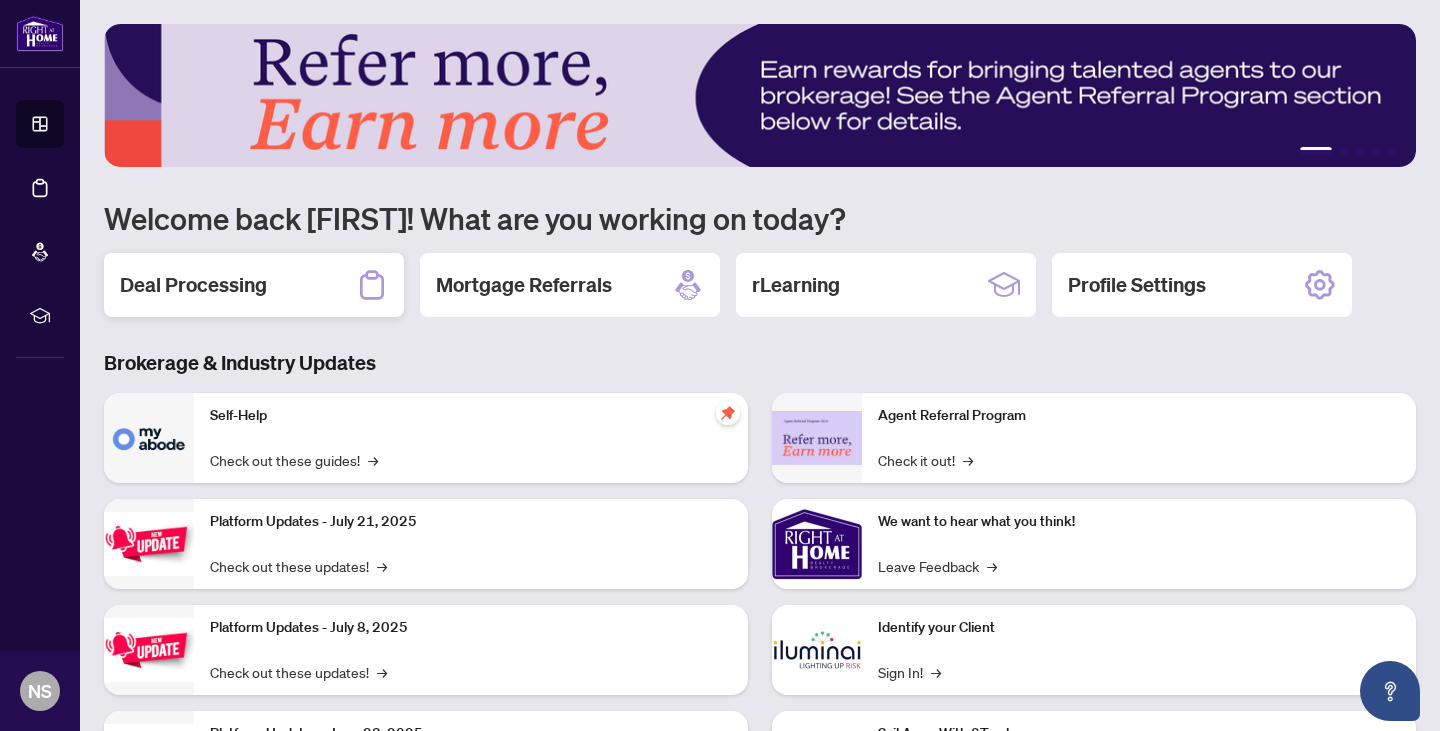 click on "Deal Processing" at bounding box center (254, 285) 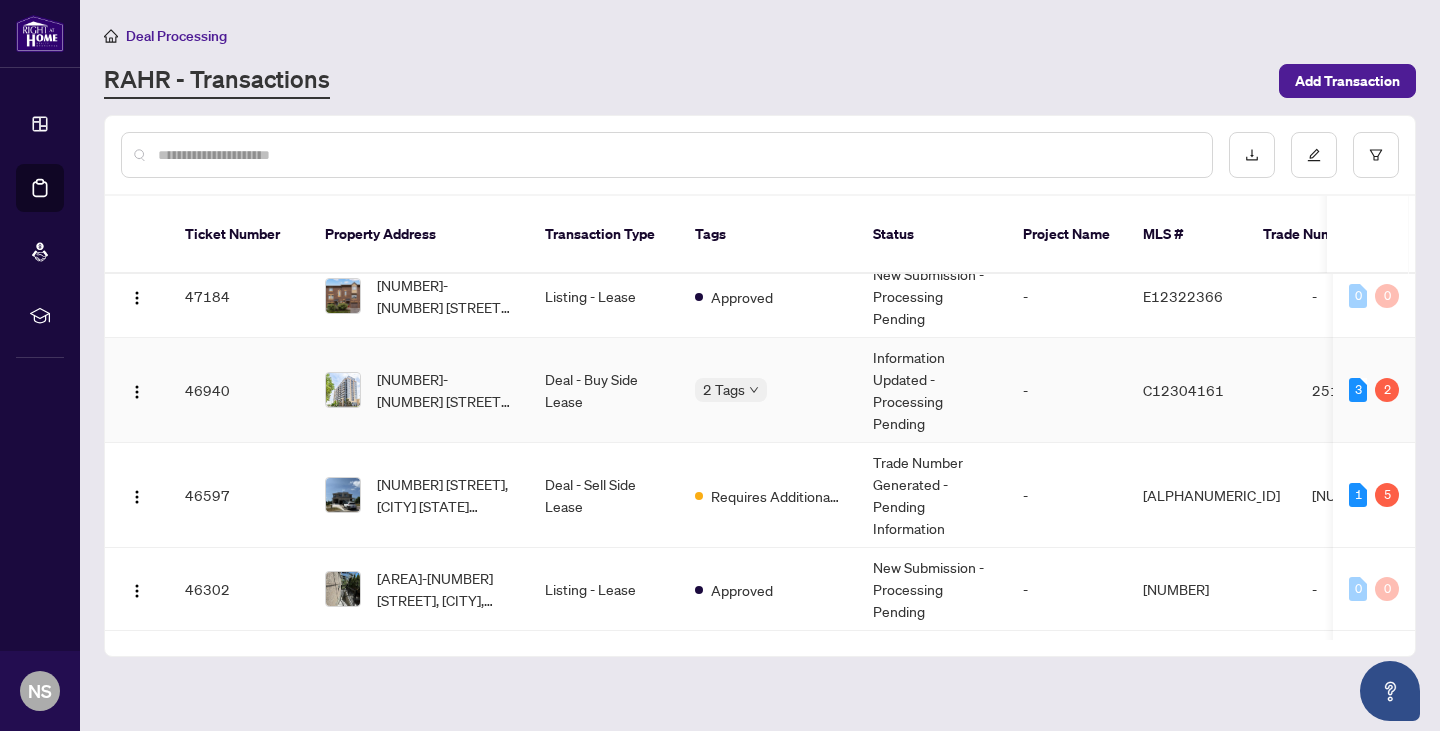 scroll, scrollTop: 109, scrollLeft: 0, axis: vertical 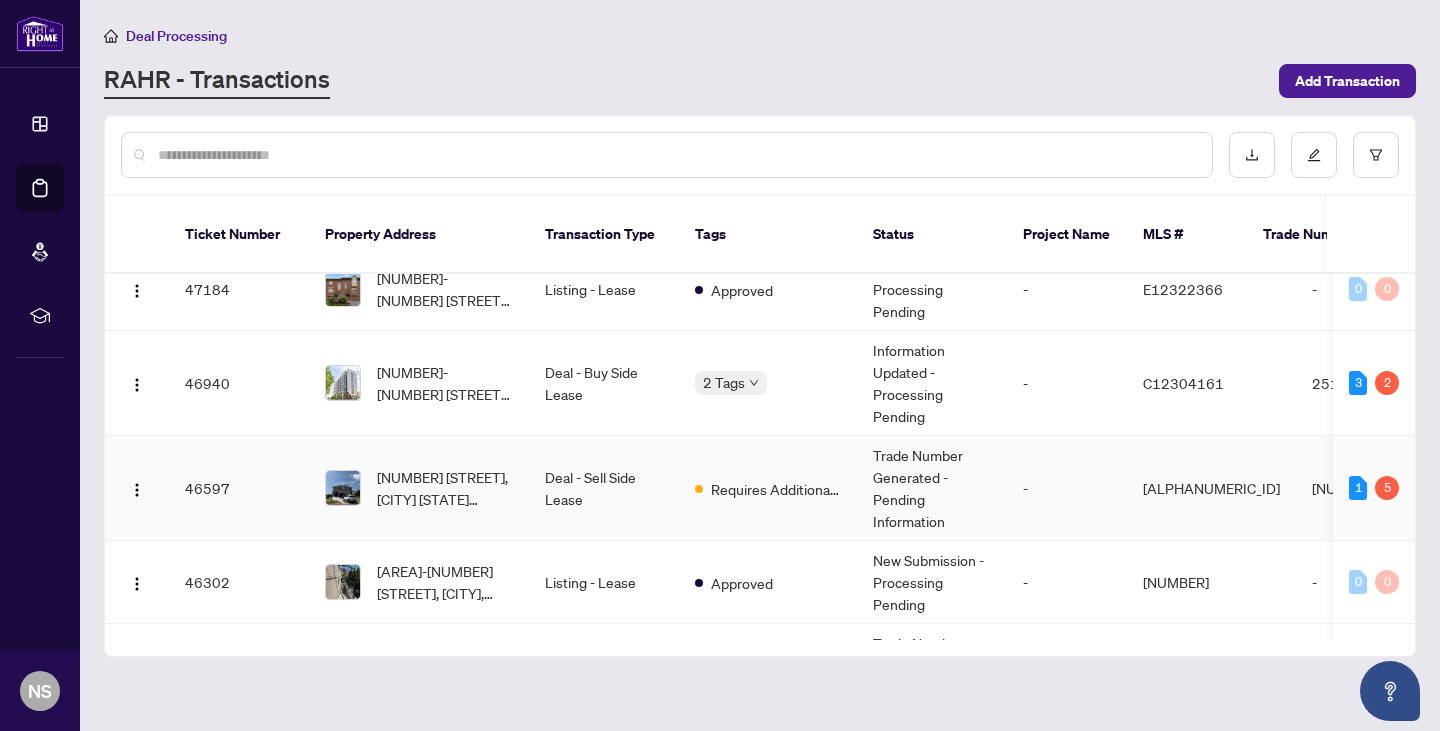 click on "Deal - Sell Side Lease" at bounding box center (604, 488) 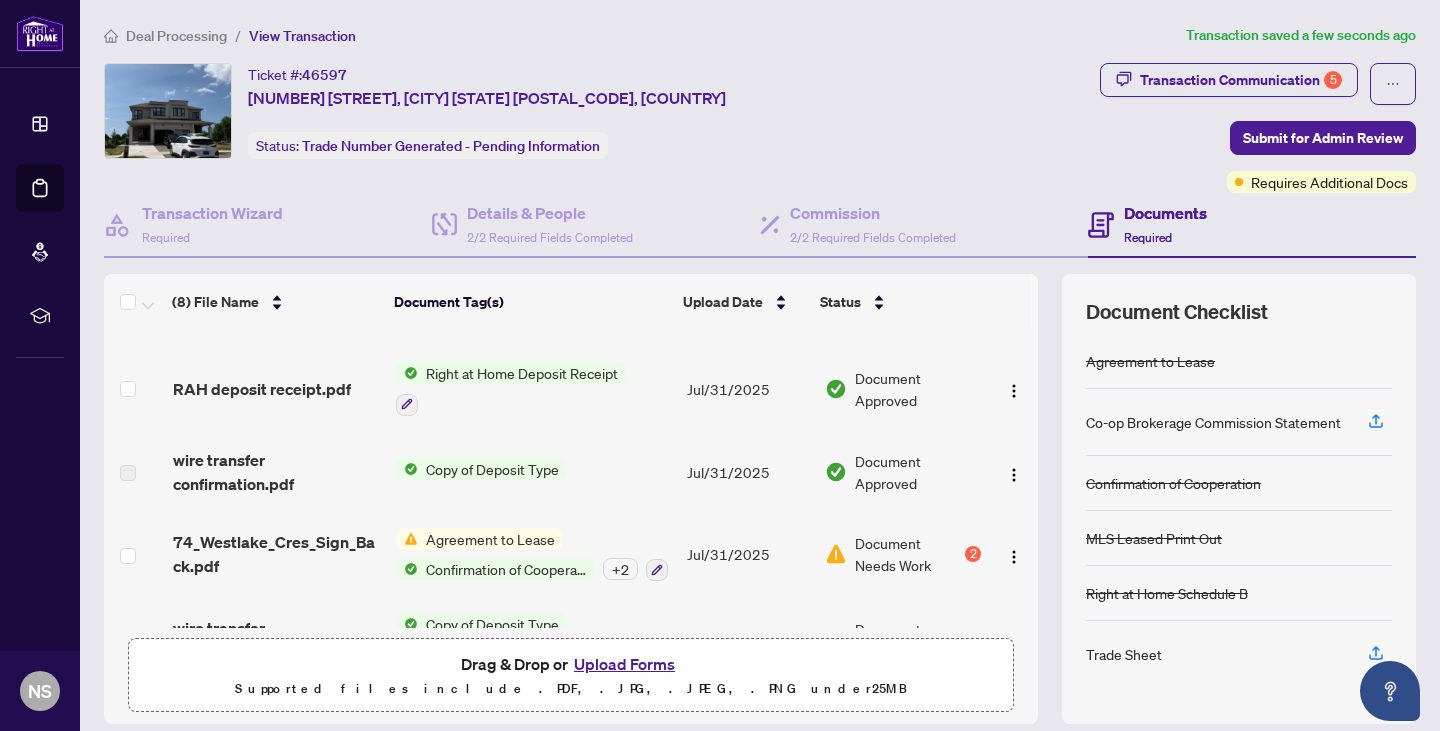 scroll, scrollTop: 369, scrollLeft: 0, axis: vertical 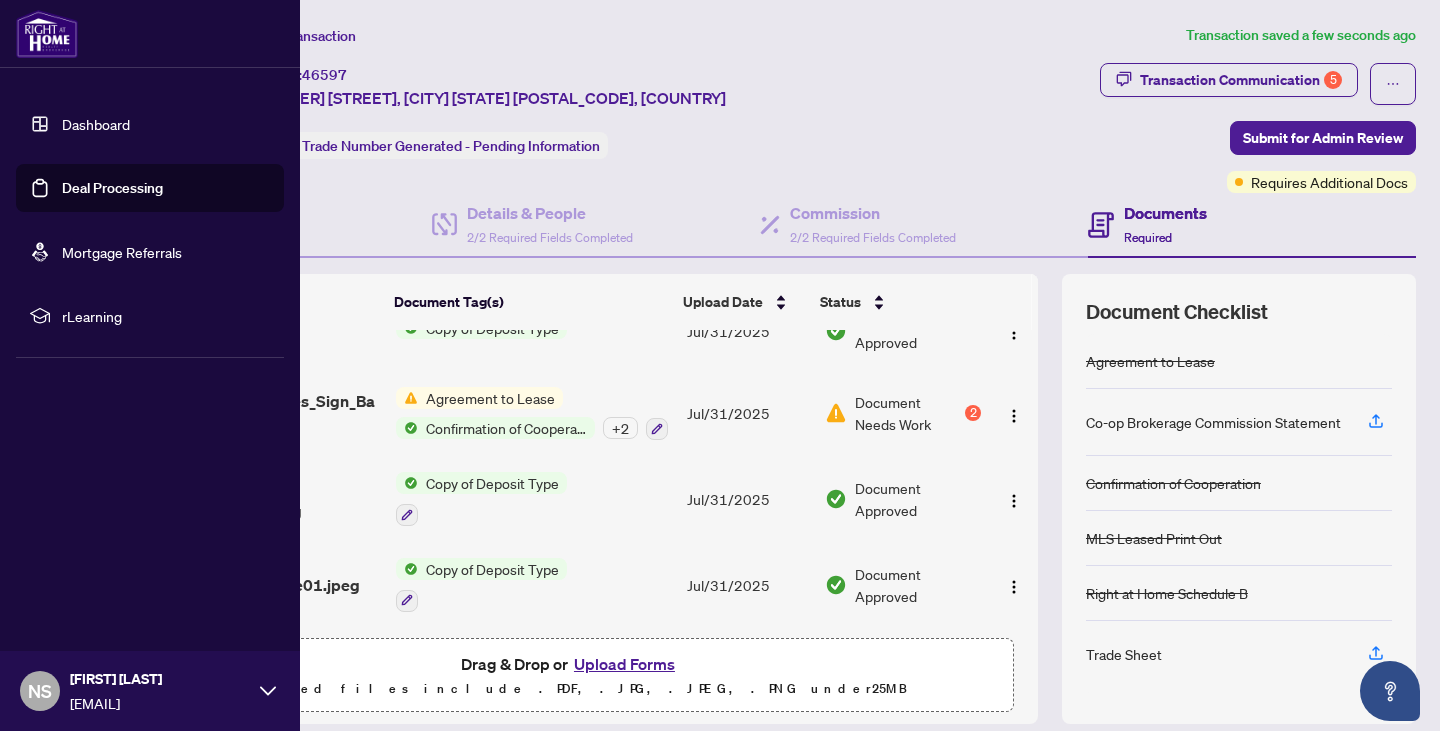 click on "Dashboard" at bounding box center (96, 124) 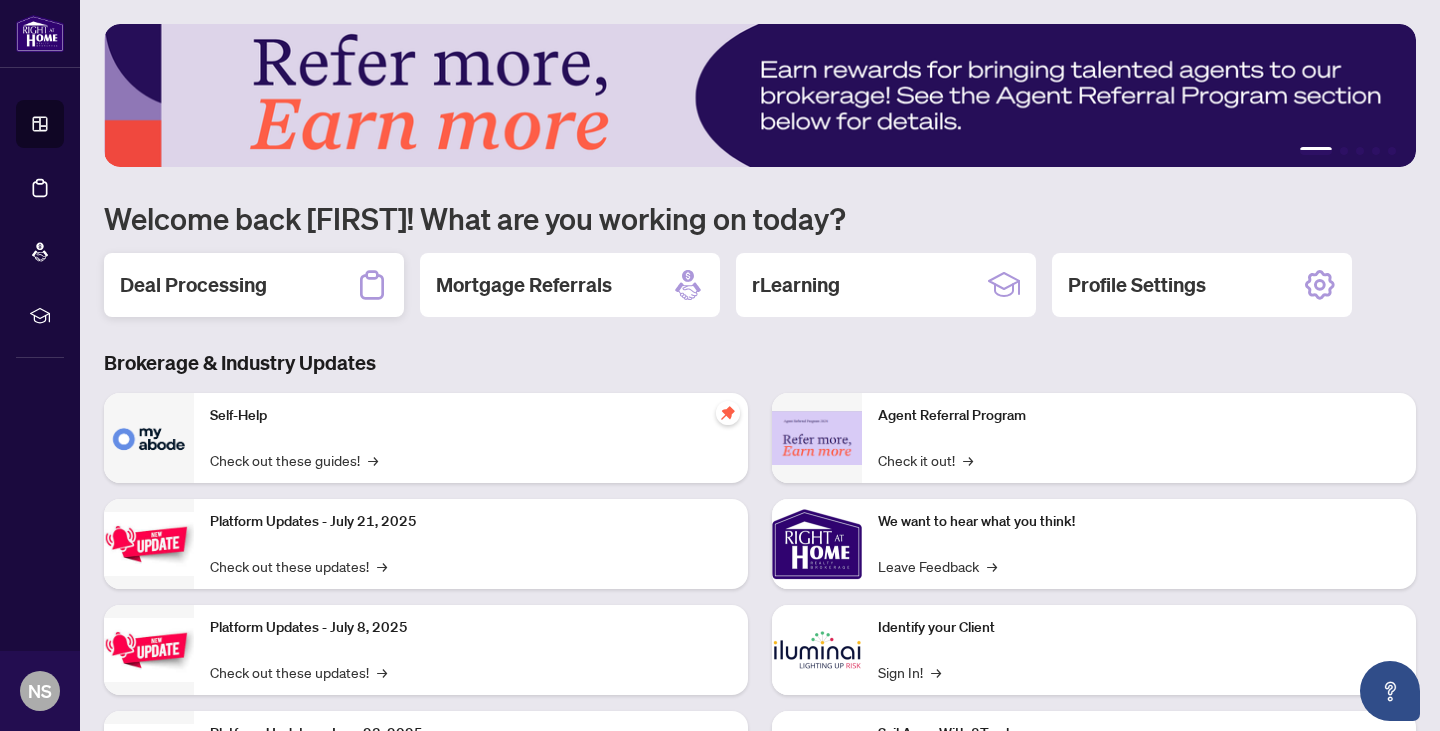 click on "Deal Processing" at bounding box center [254, 285] 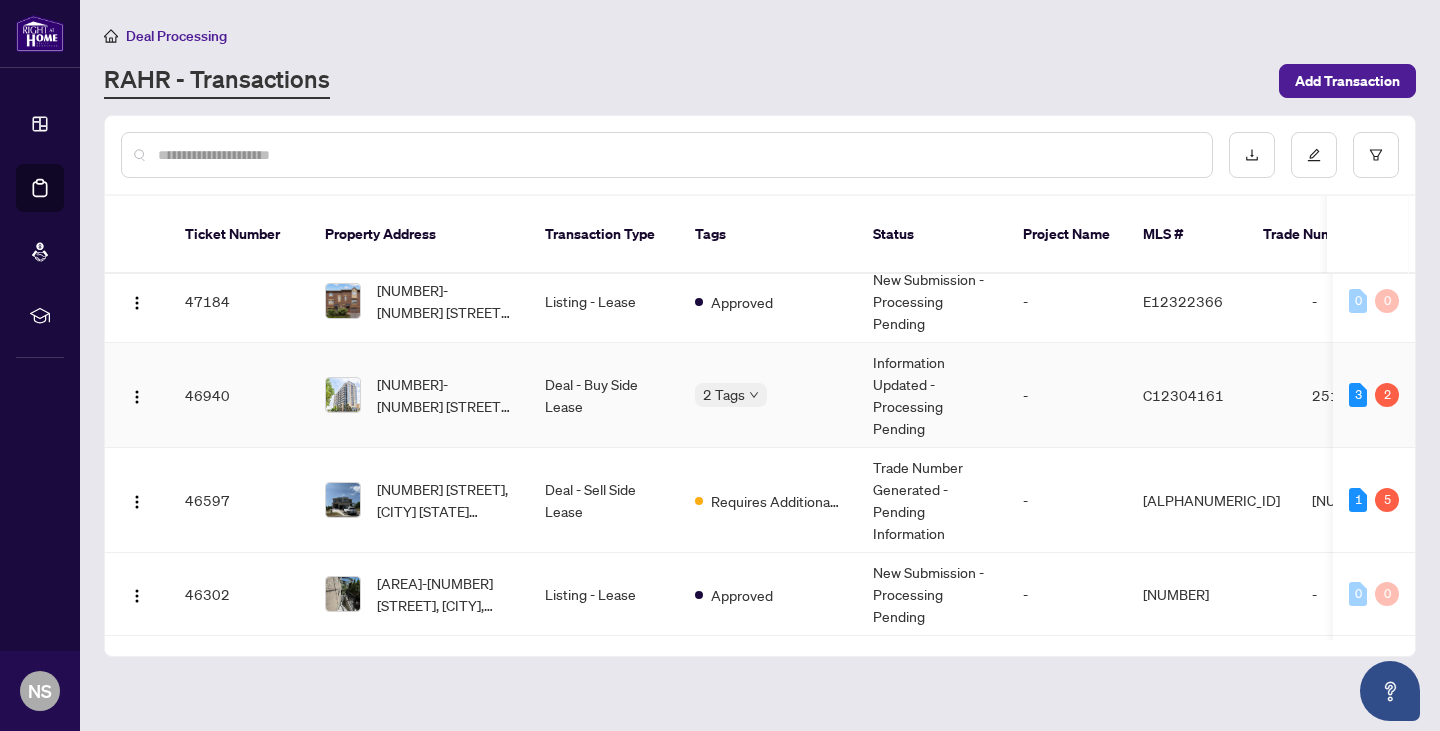 scroll, scrollTop: 136, scrollLeft: 0, axis: vertical 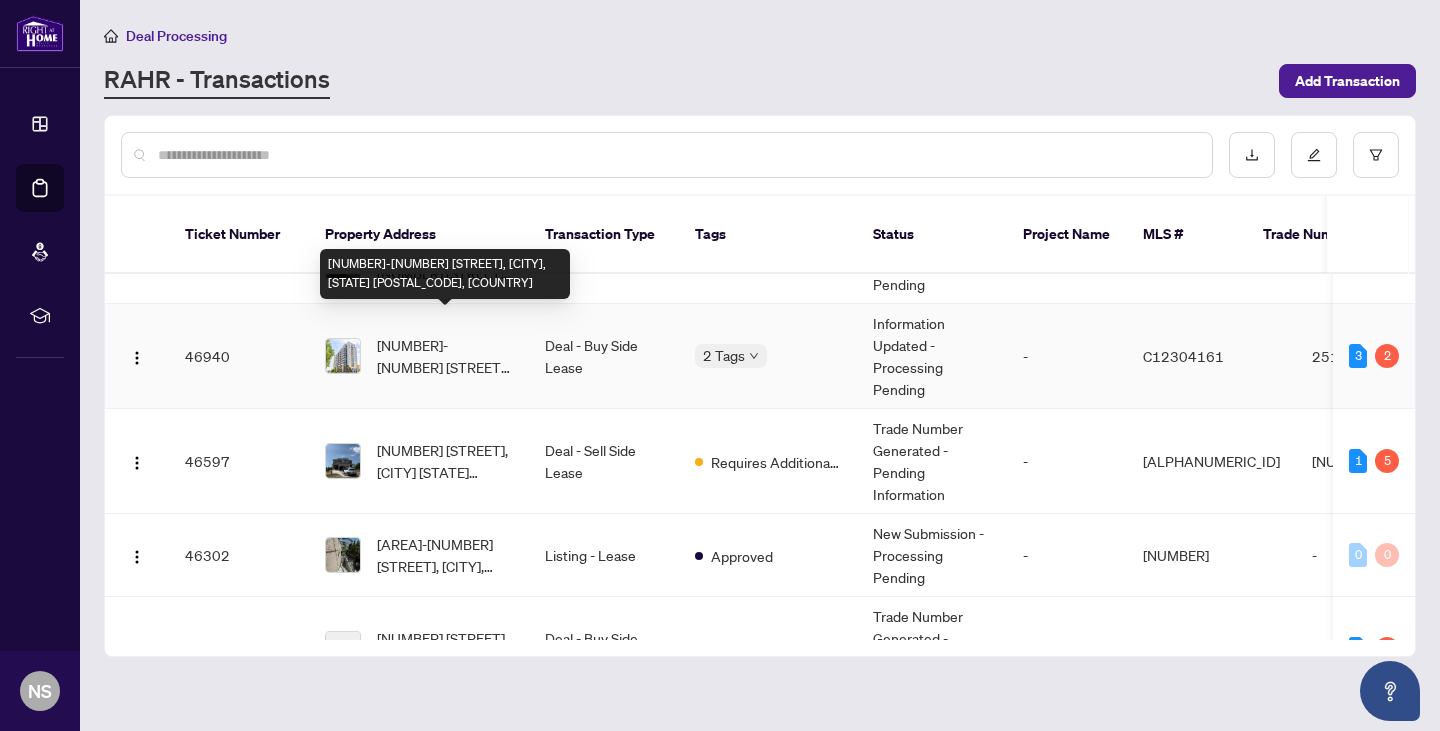 click on "[NUMBER]-[NUMBER] [STREET], [CITY], [STATE] [POSTAL_CODE], [COUNTRY]" at bounding box center [445, 356] 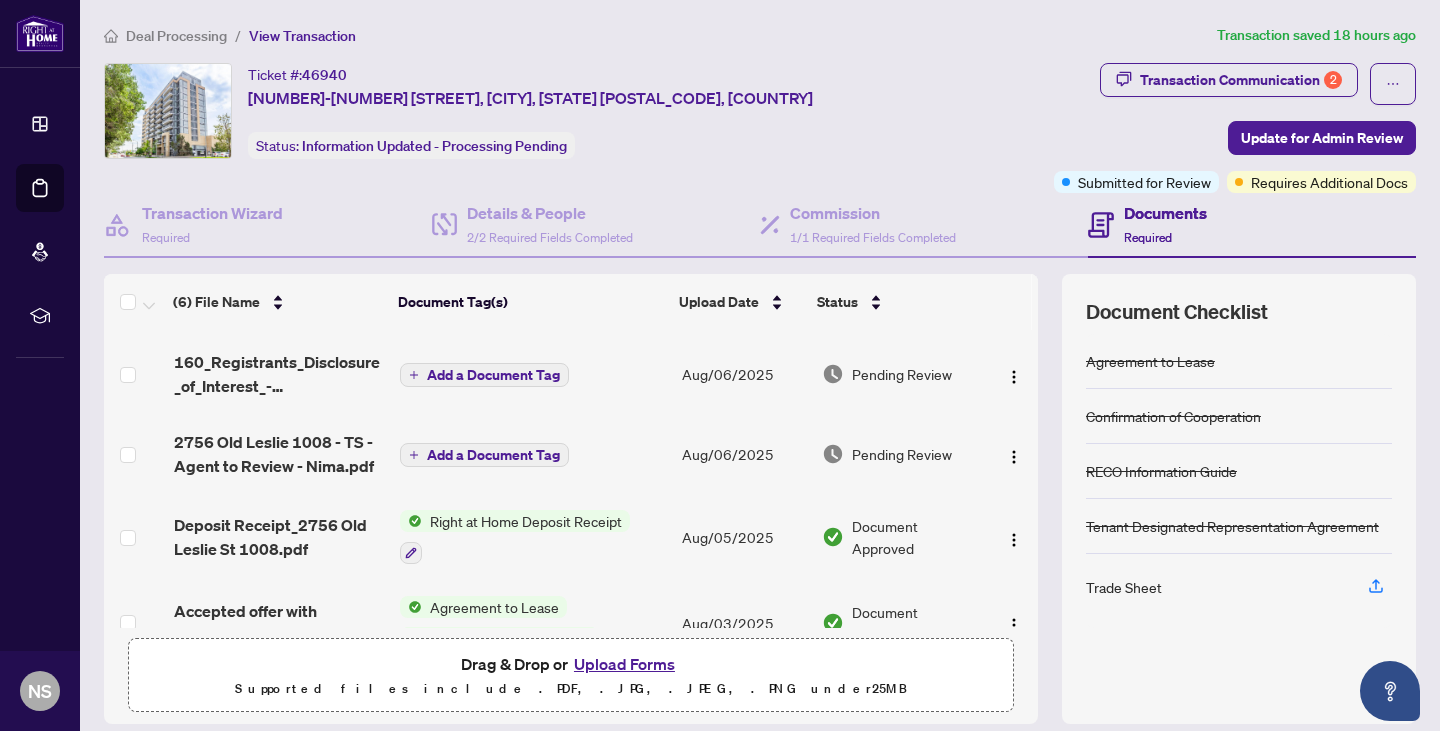 scroll, scrollTop: 203, scrollLeft: 0, axis: vertical 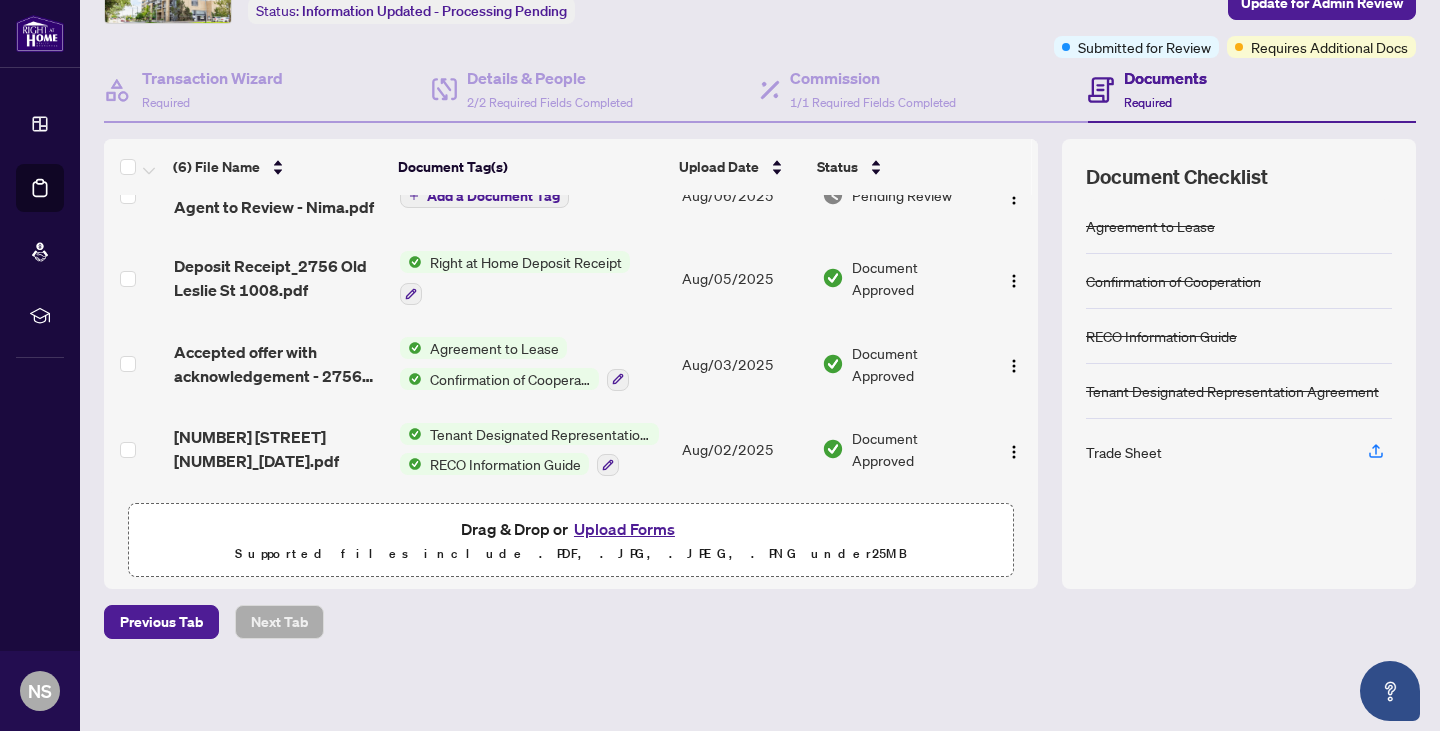 click on "Upload Forms" at bounding box center [624, 529] 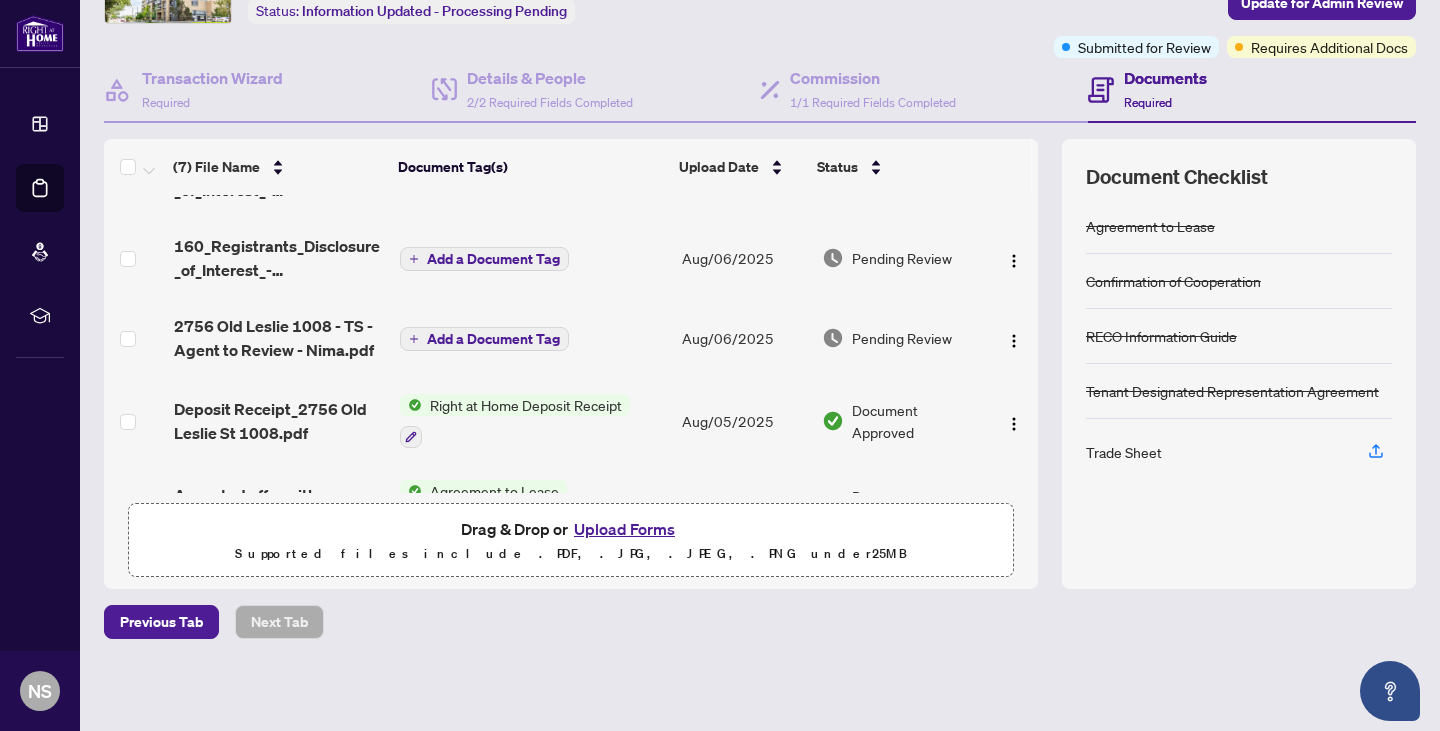 scroll, scrollTop: 283, scrollLeft: 0, axis: vertical 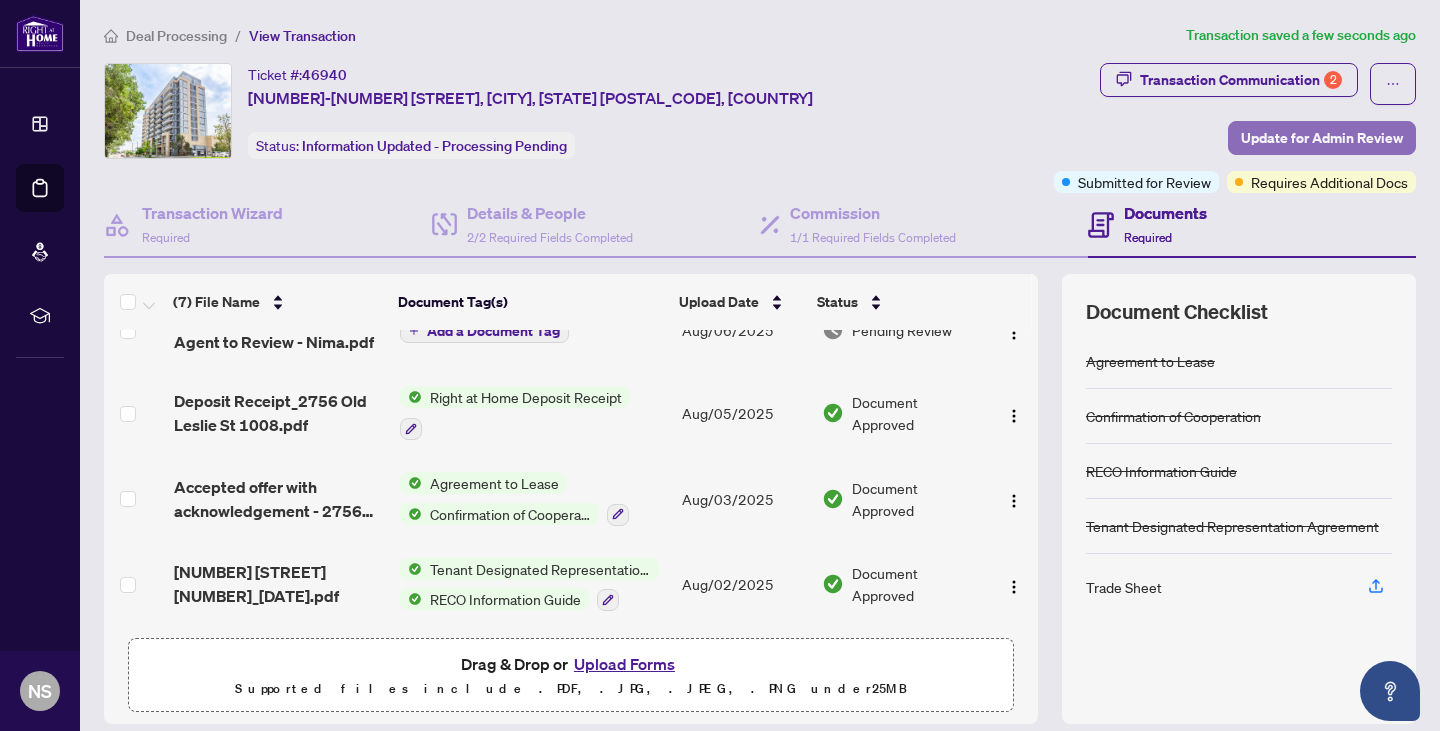 click on "Update for Admin Review" at bounding box center [1322, 138] 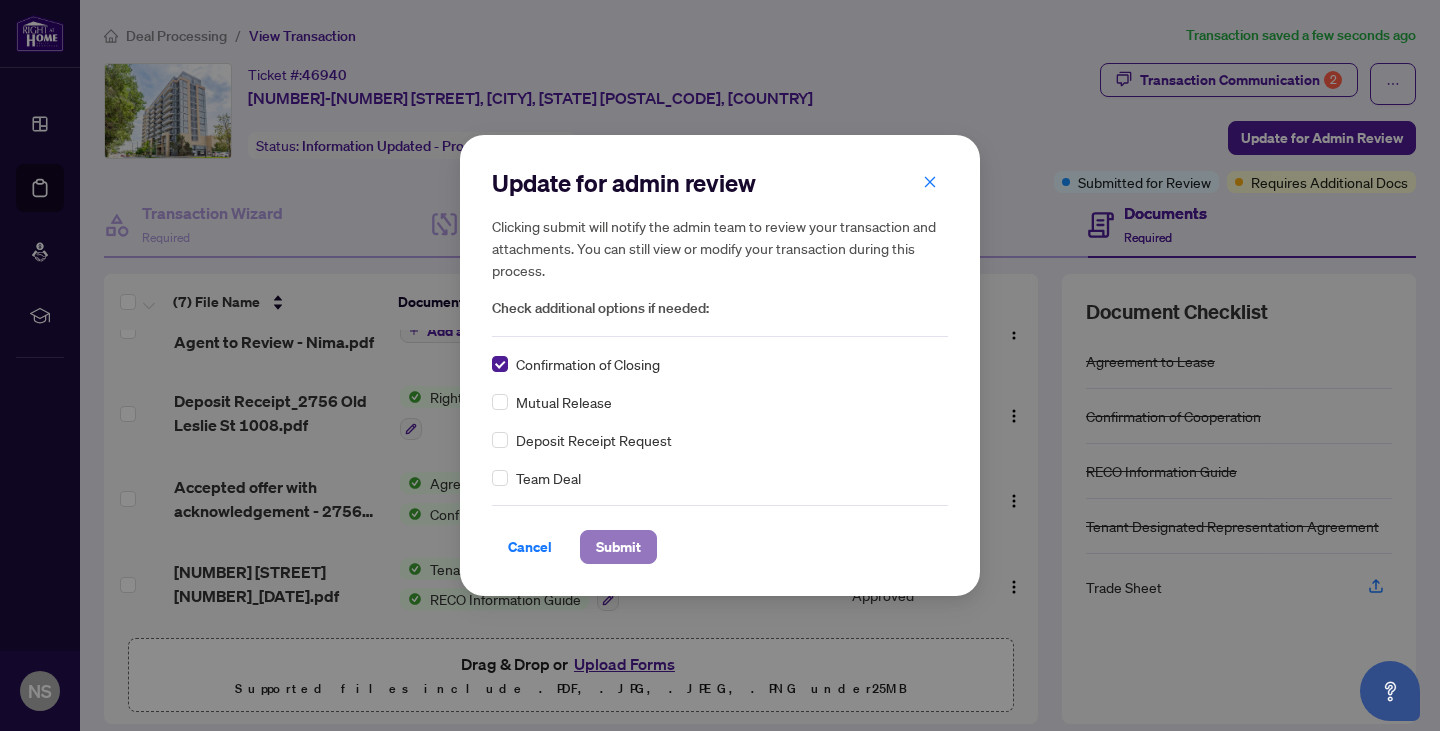 click on "Submit" at bounding box center [618, 547] 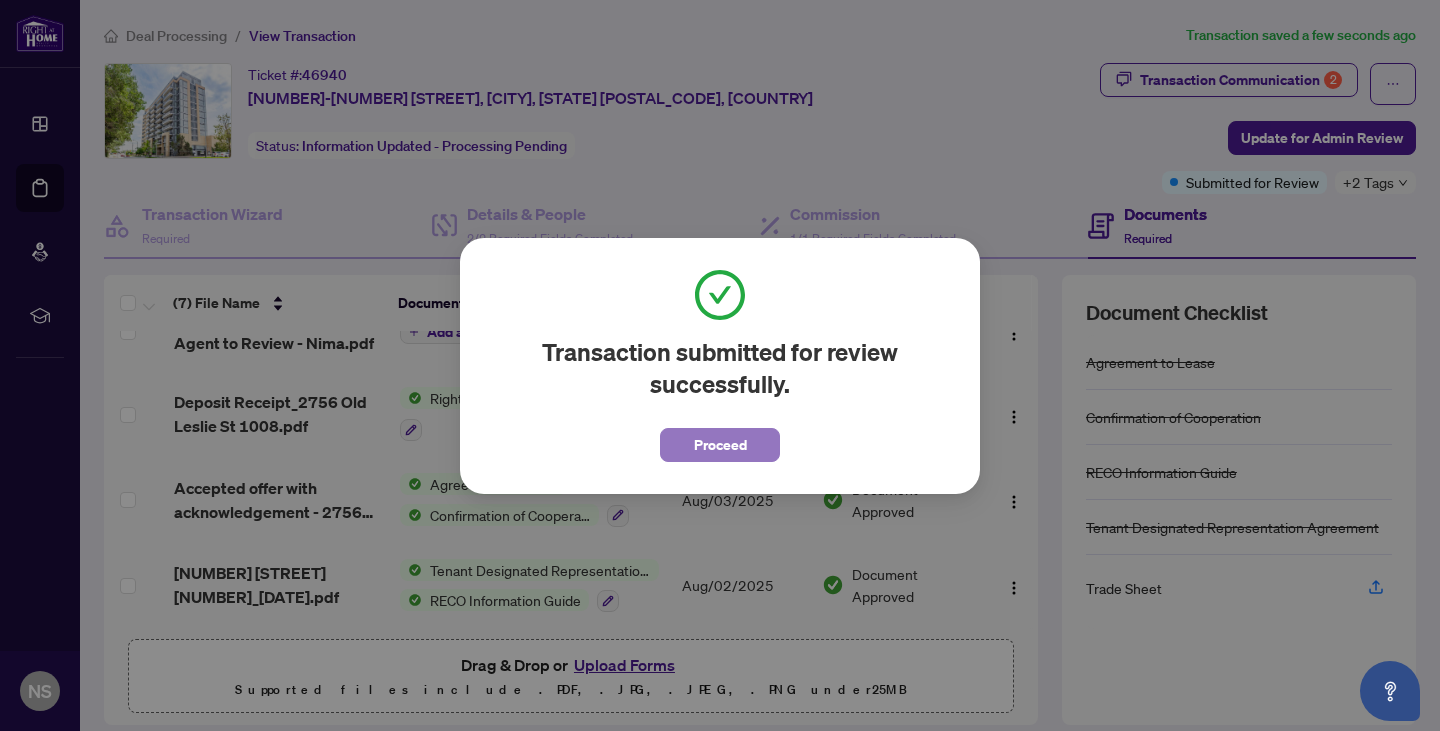 click on "Proceed" at bounding box center [720, 445] 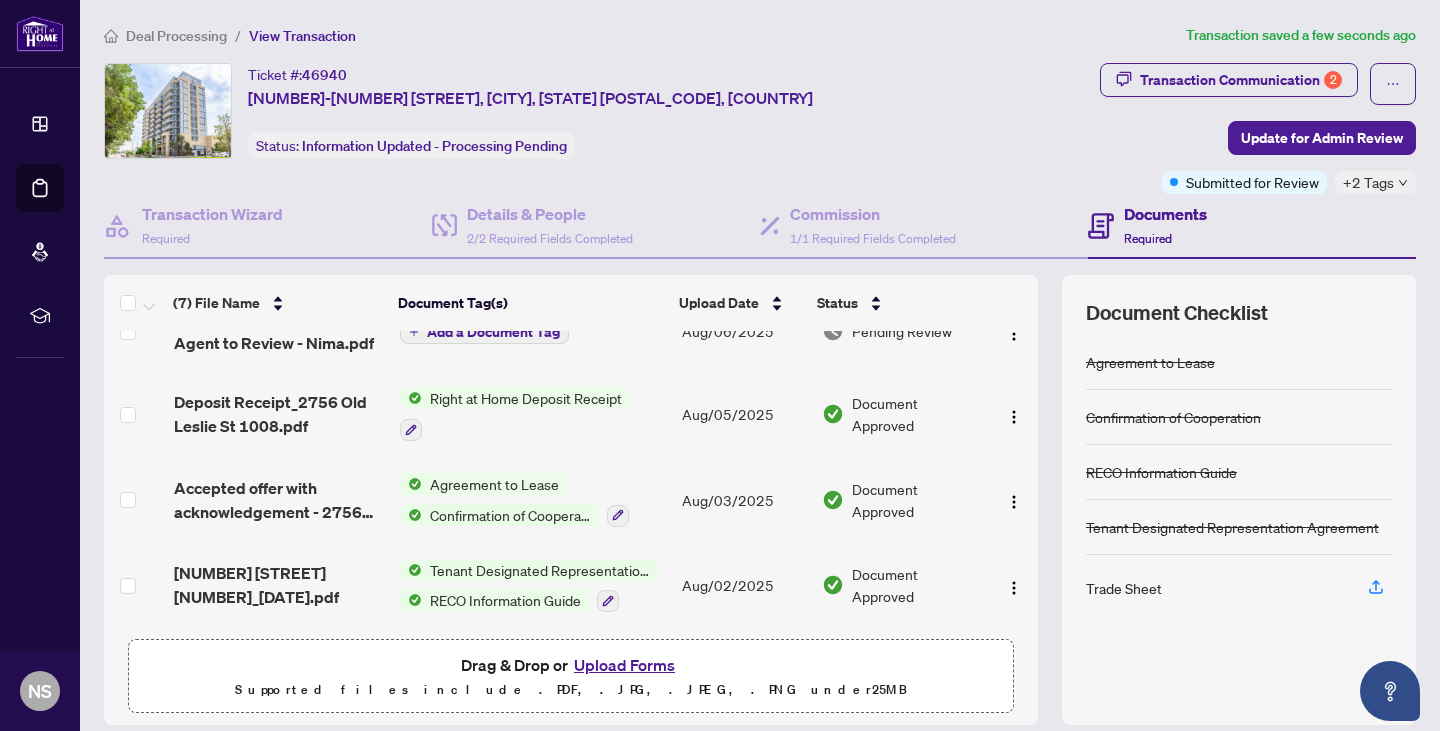 scroll, scrollTop: 283, scrollLeft: 0, axis: vertical 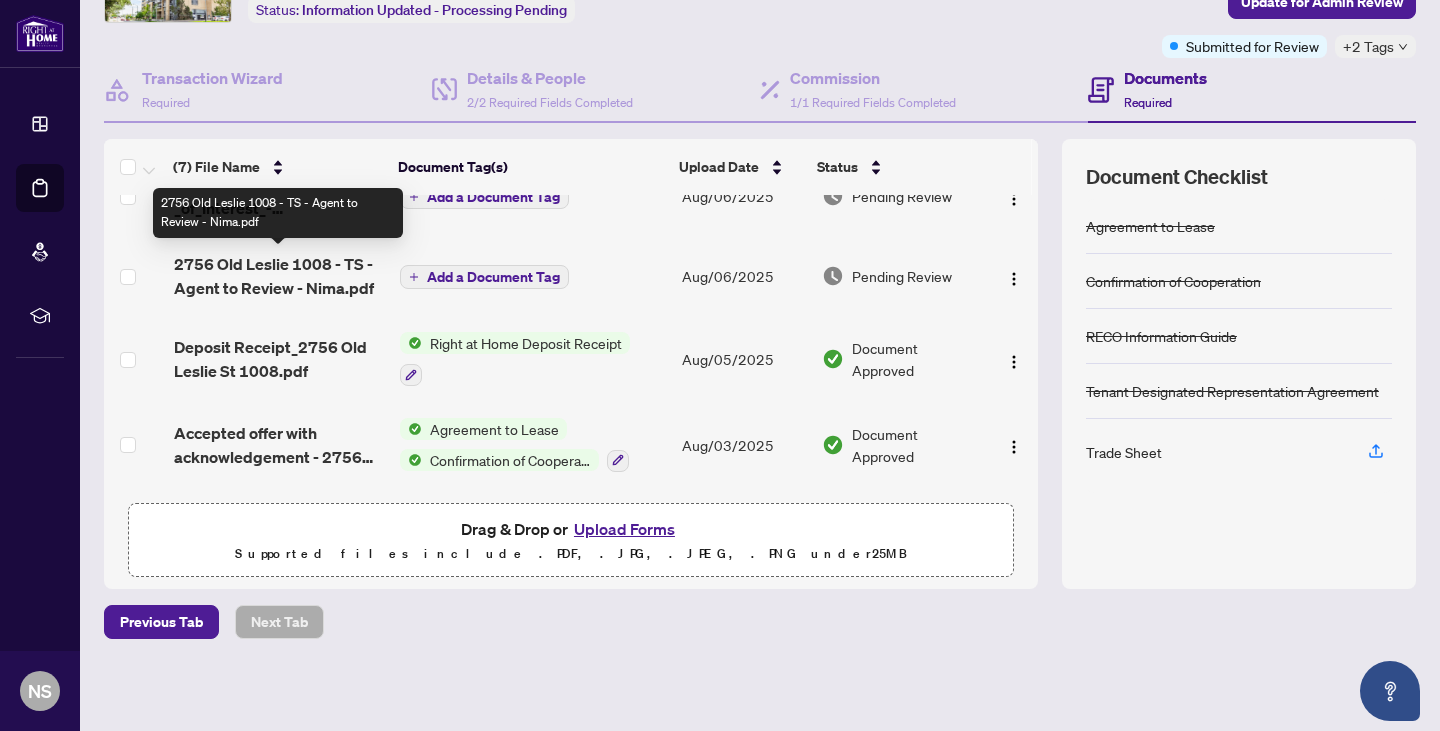 click on "2756 Old Leslie 1008 - TS - Agent to Review - Nima.pdf" at bounding box center (279, 276) 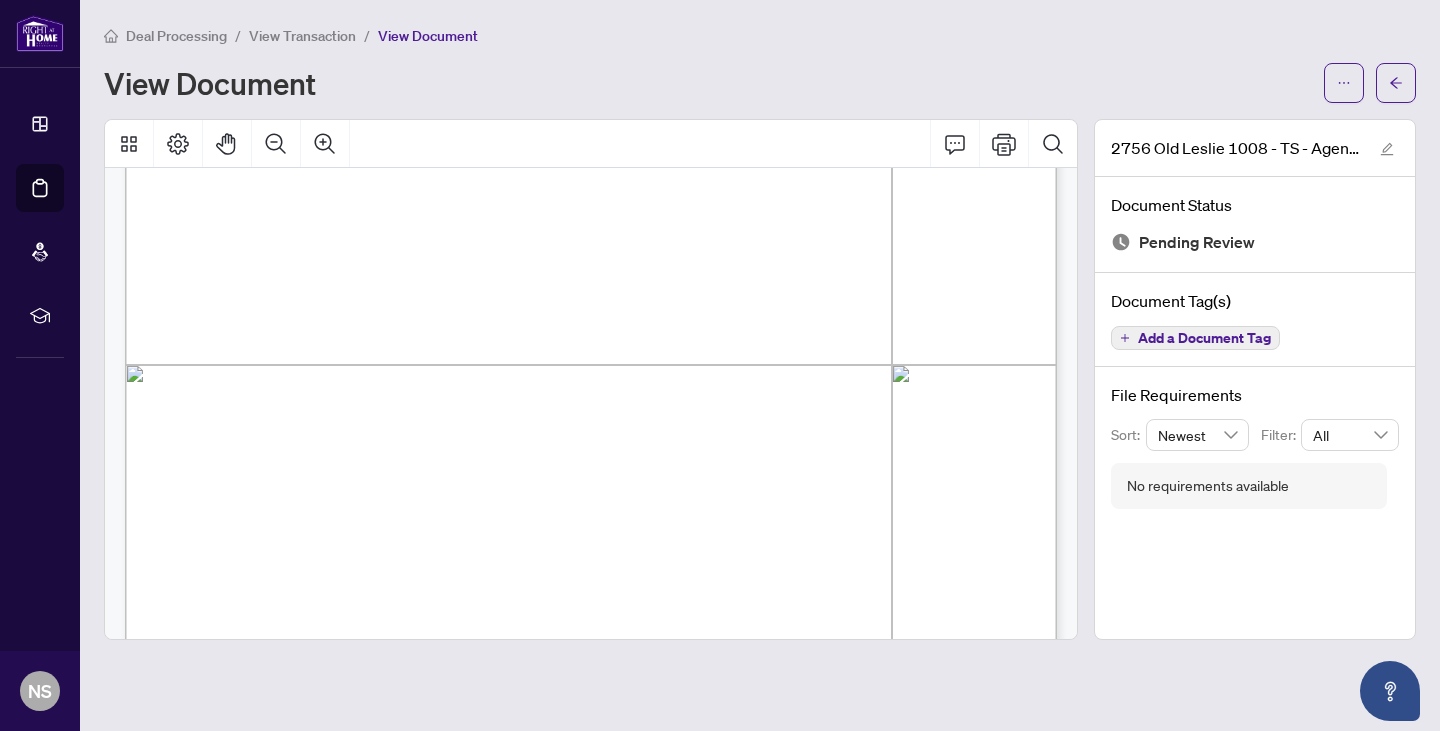 scroll, scrollTop: 775, scrollLeft: 0, axis: vertical 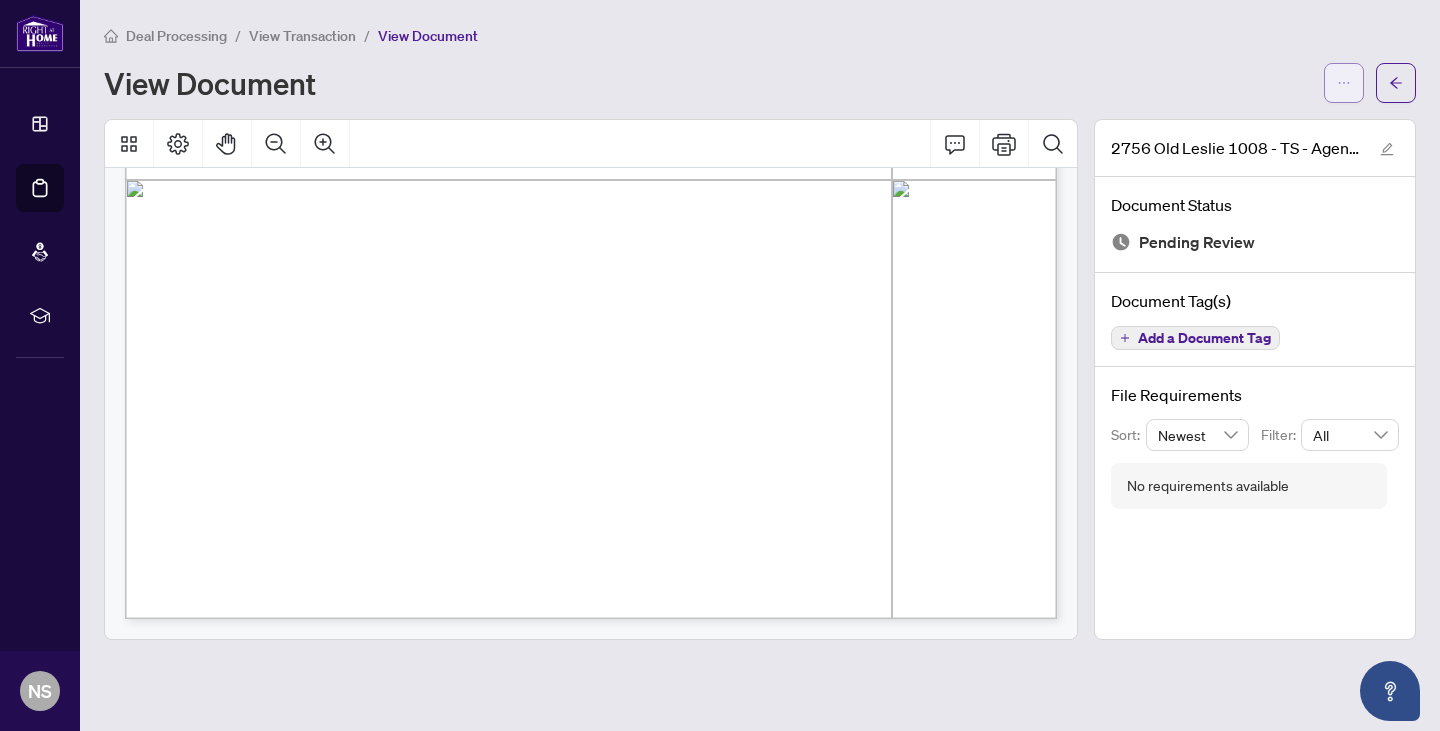 click 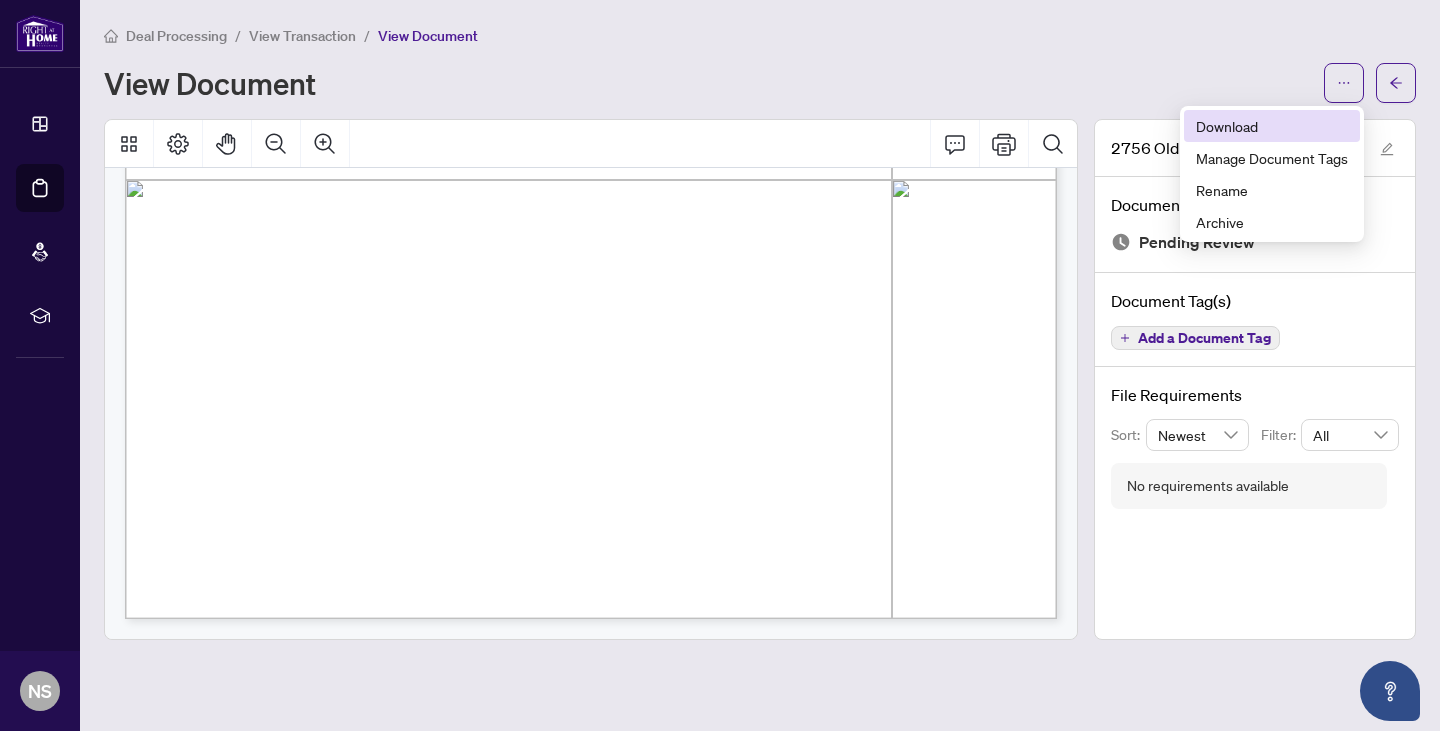 click on "Download" at bounding box center (1272, 126) 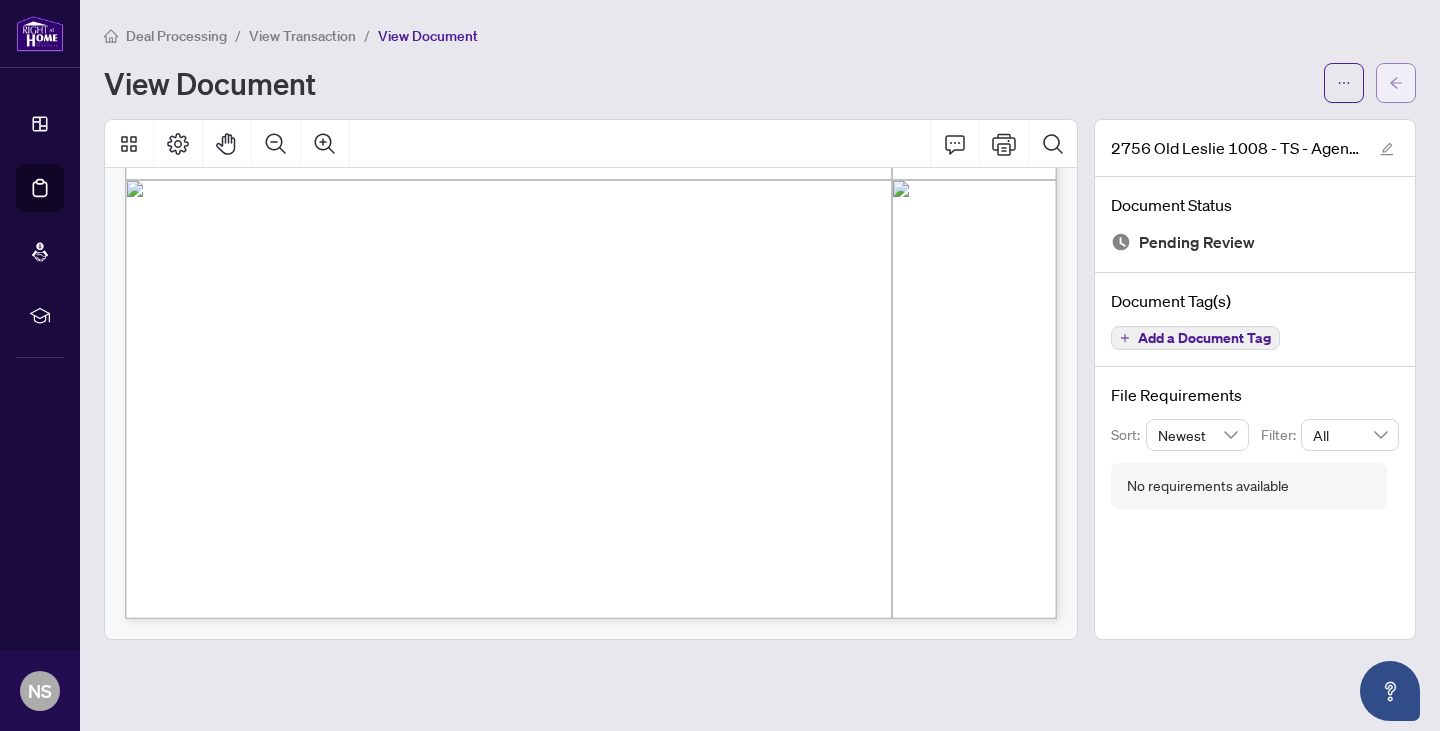 click at bounding box center (1396, 83) 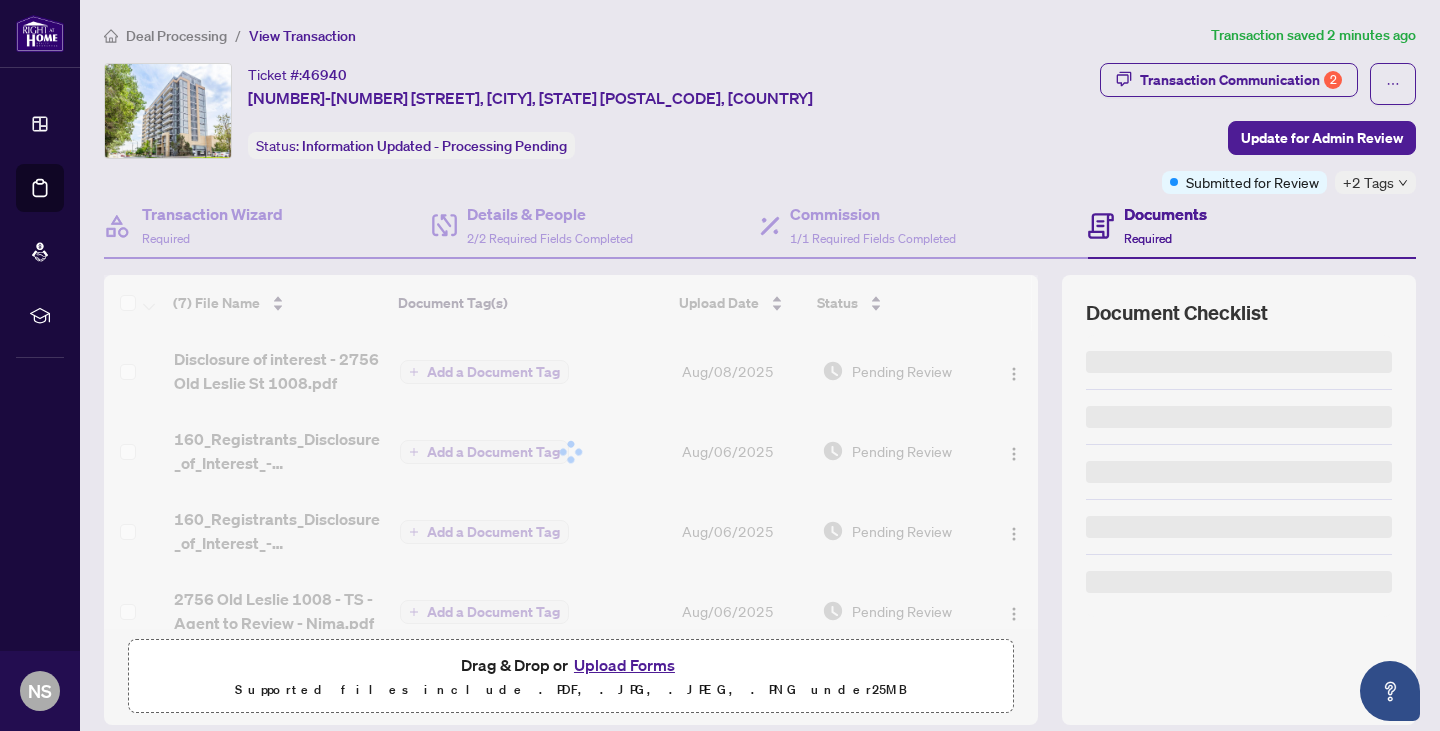 scroll, scrollTop: 136, scrollLeft: 0, axis: vertical 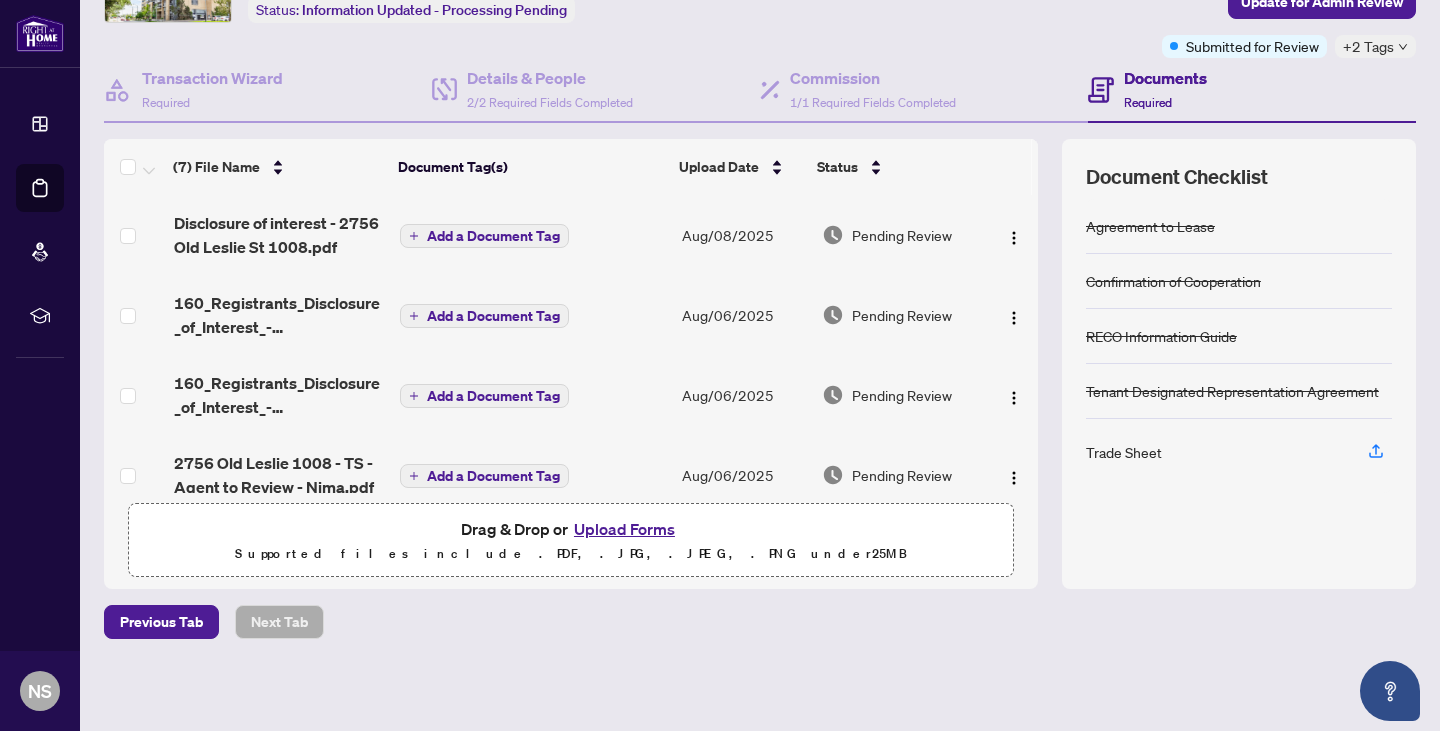click on "Upload Forms" at bounding box center (624, 529) 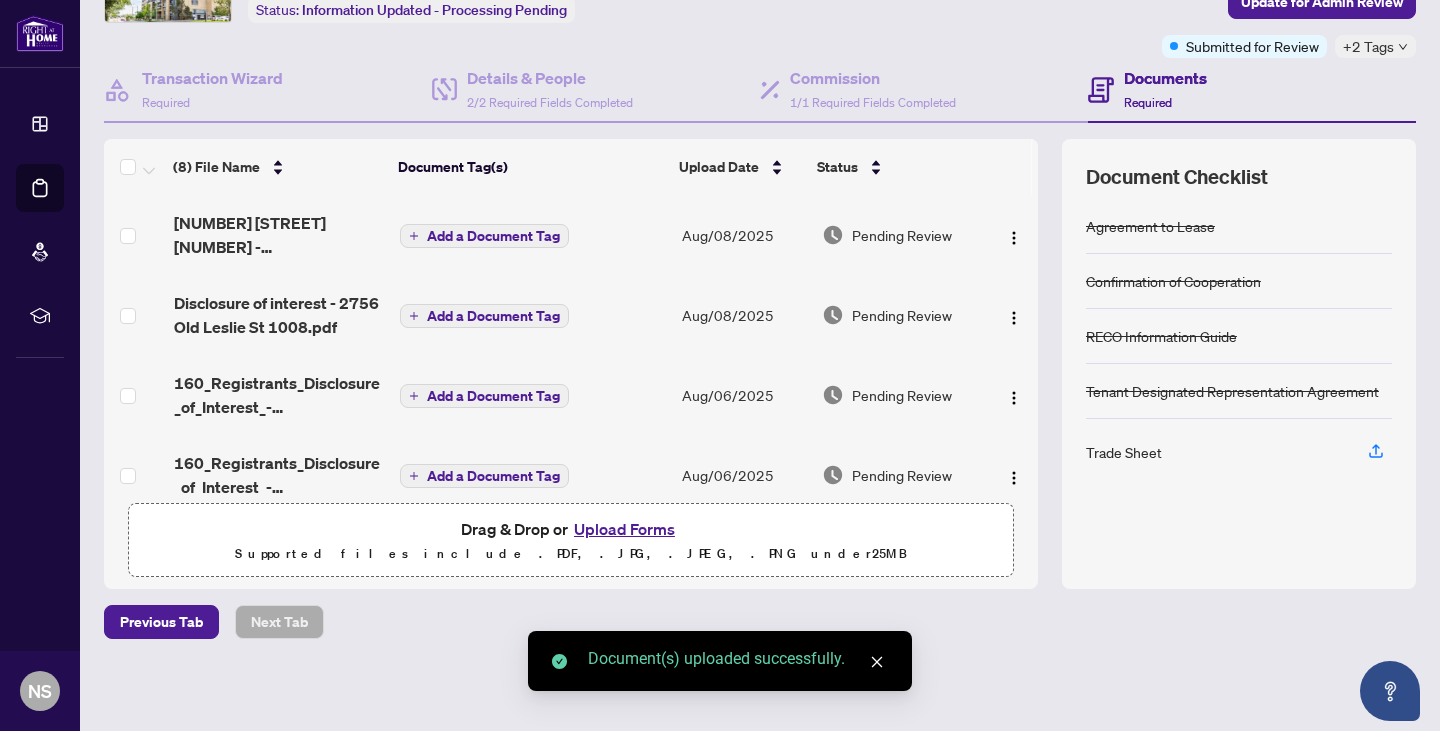scroll, scrollTop: 363, scrollLeft: 0, axis: vertical 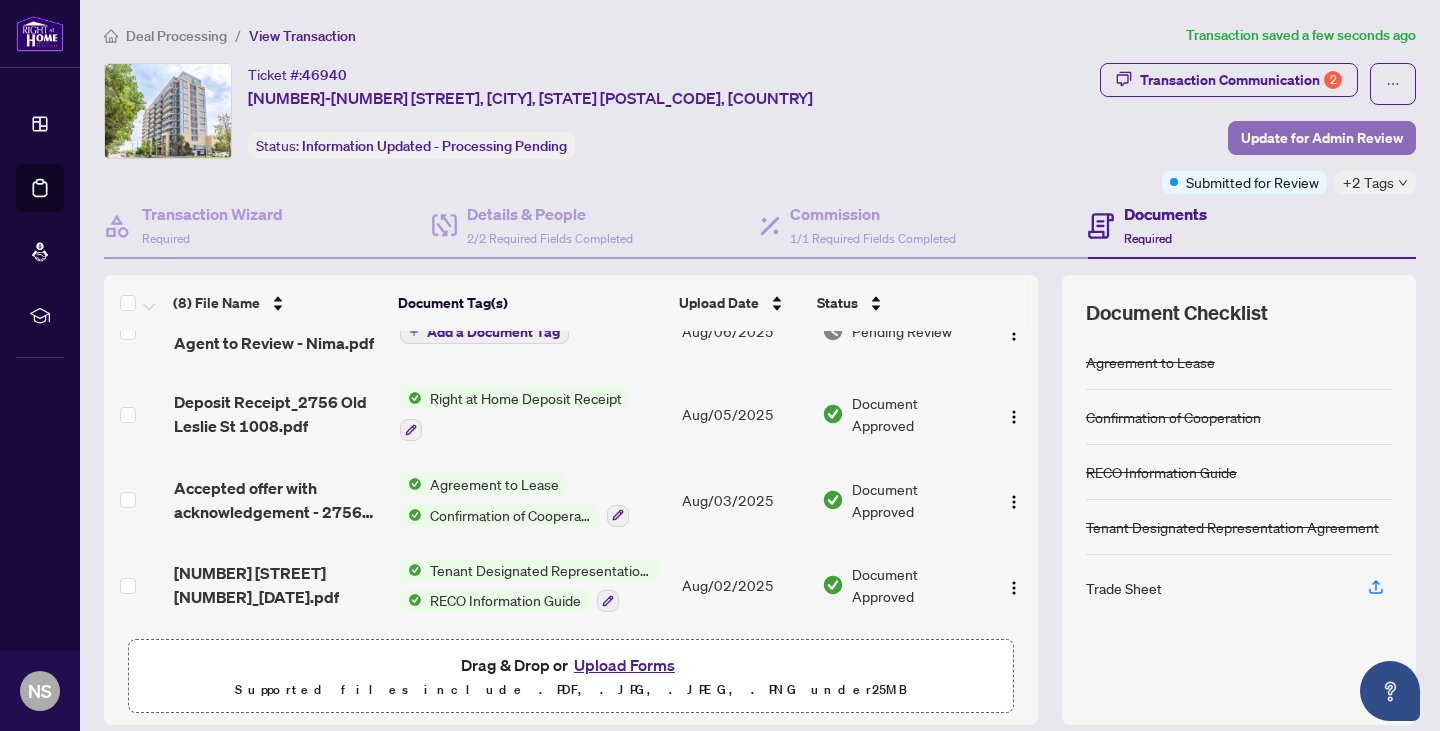 click on "Update for Admin Review" at bounding box center (1322, 138) 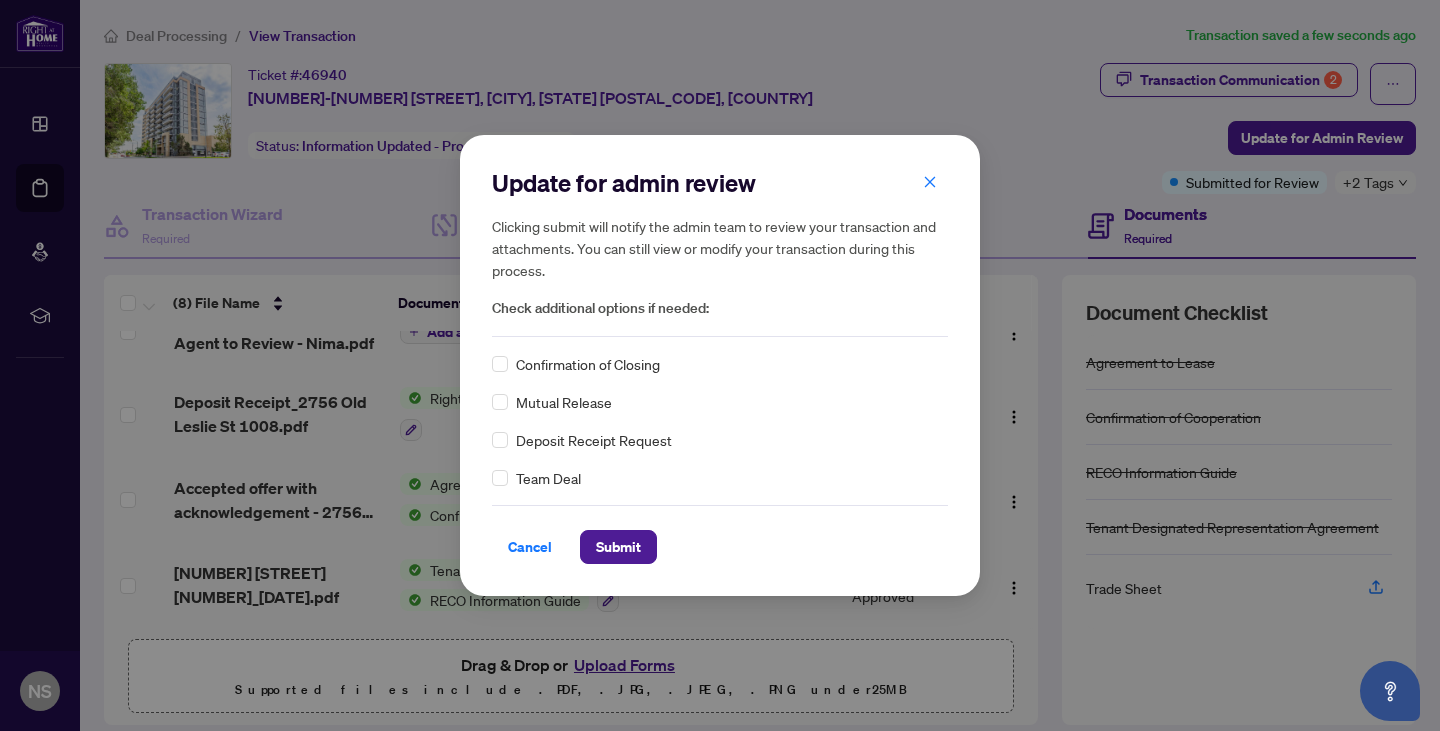 click on "Confirmation of Closing" at bounding box center (720, 364) 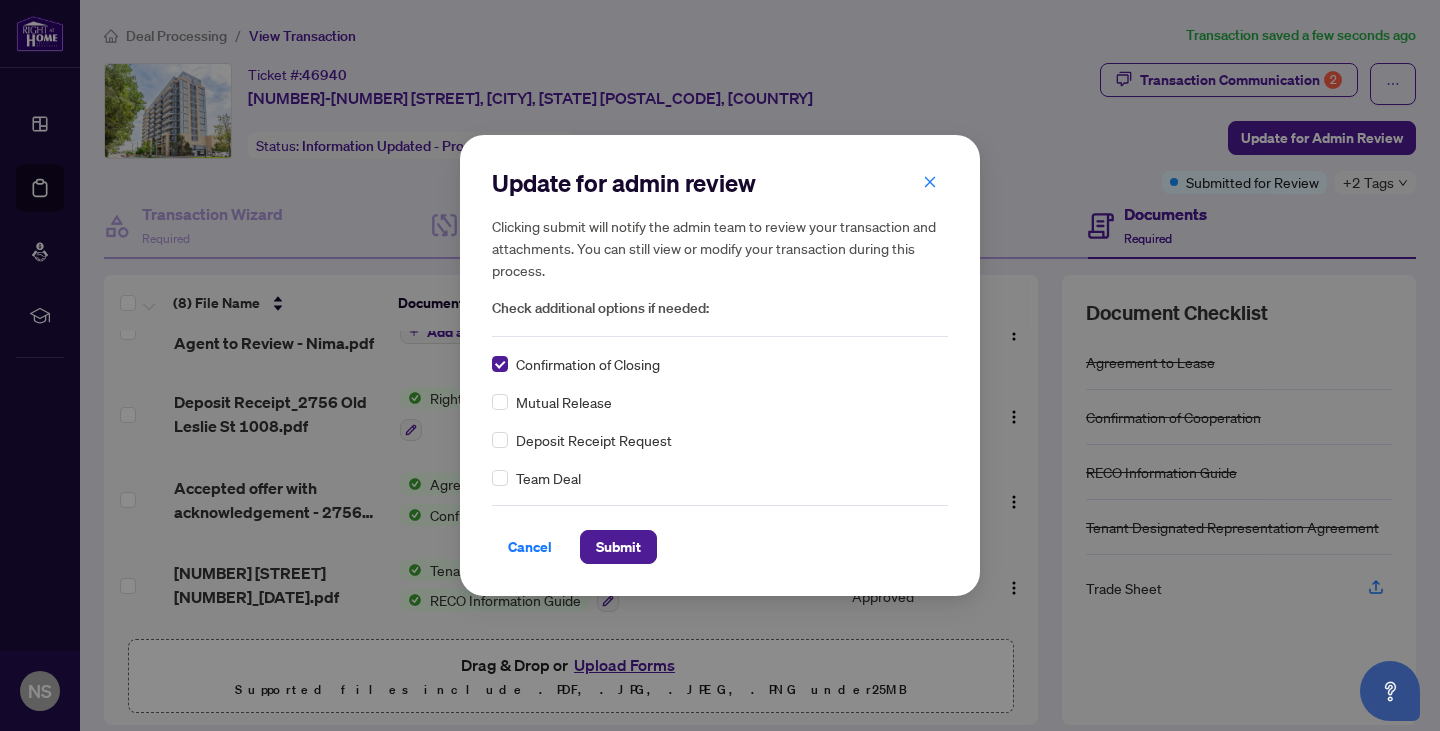 click on "Cancel Submit" at bounding box center (720, 534) 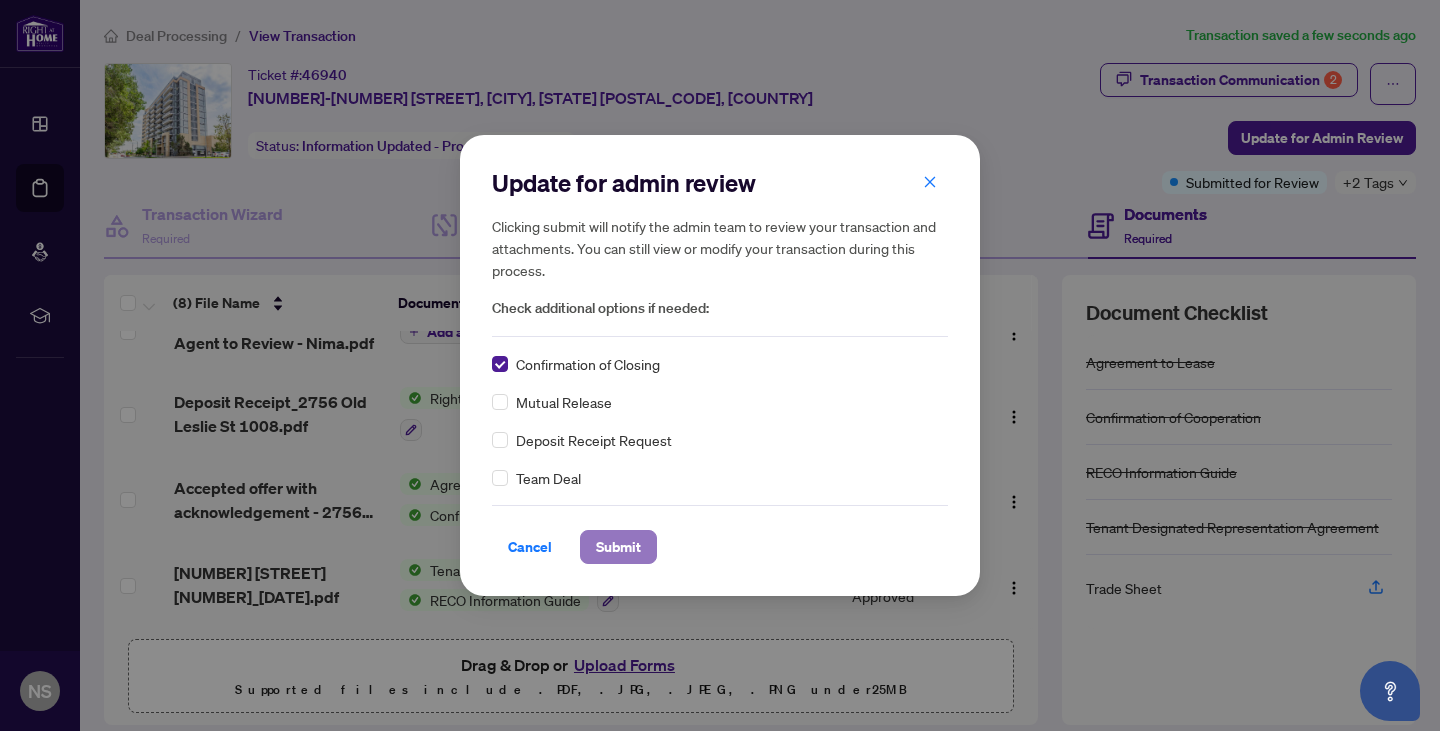 click on "Submit" at bounding box center [618, 547] 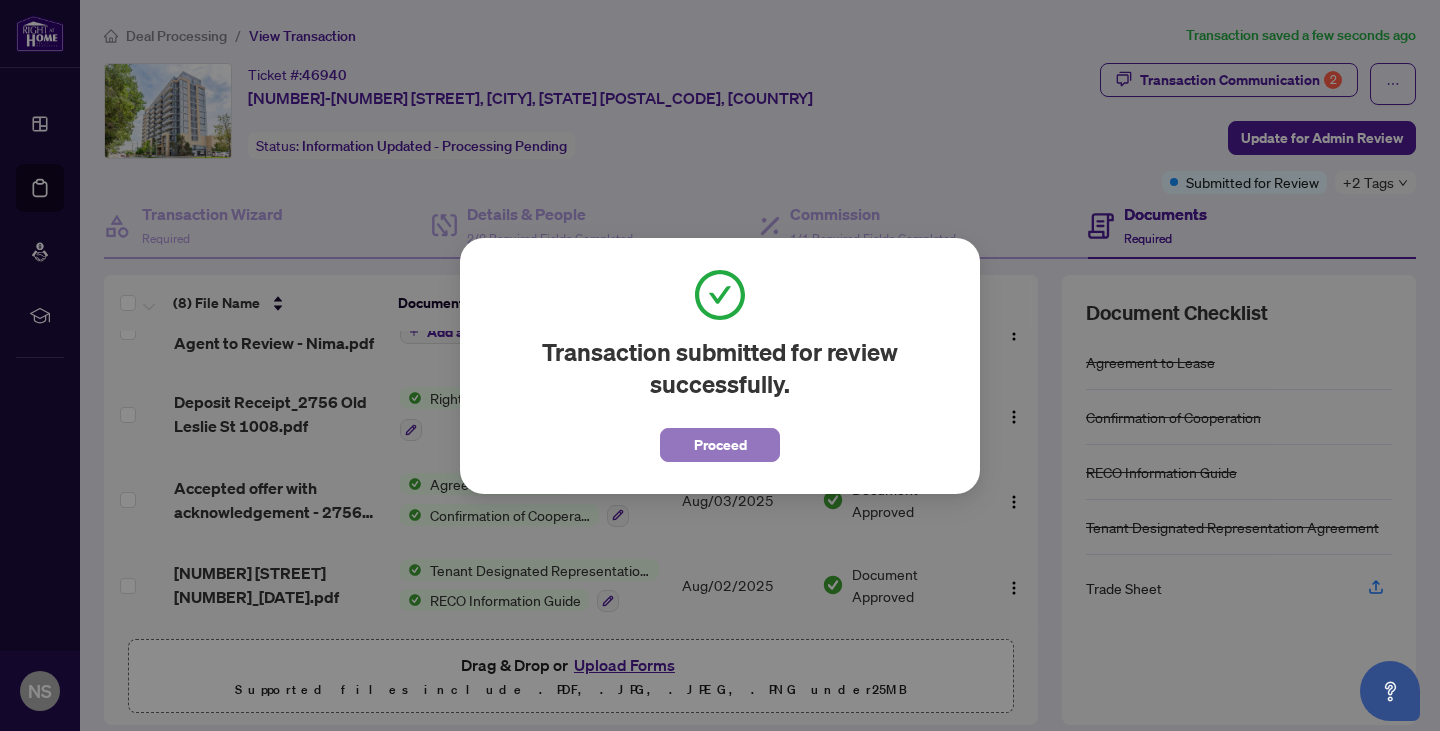 click on "Proceed" at bounding box center (720, 445) 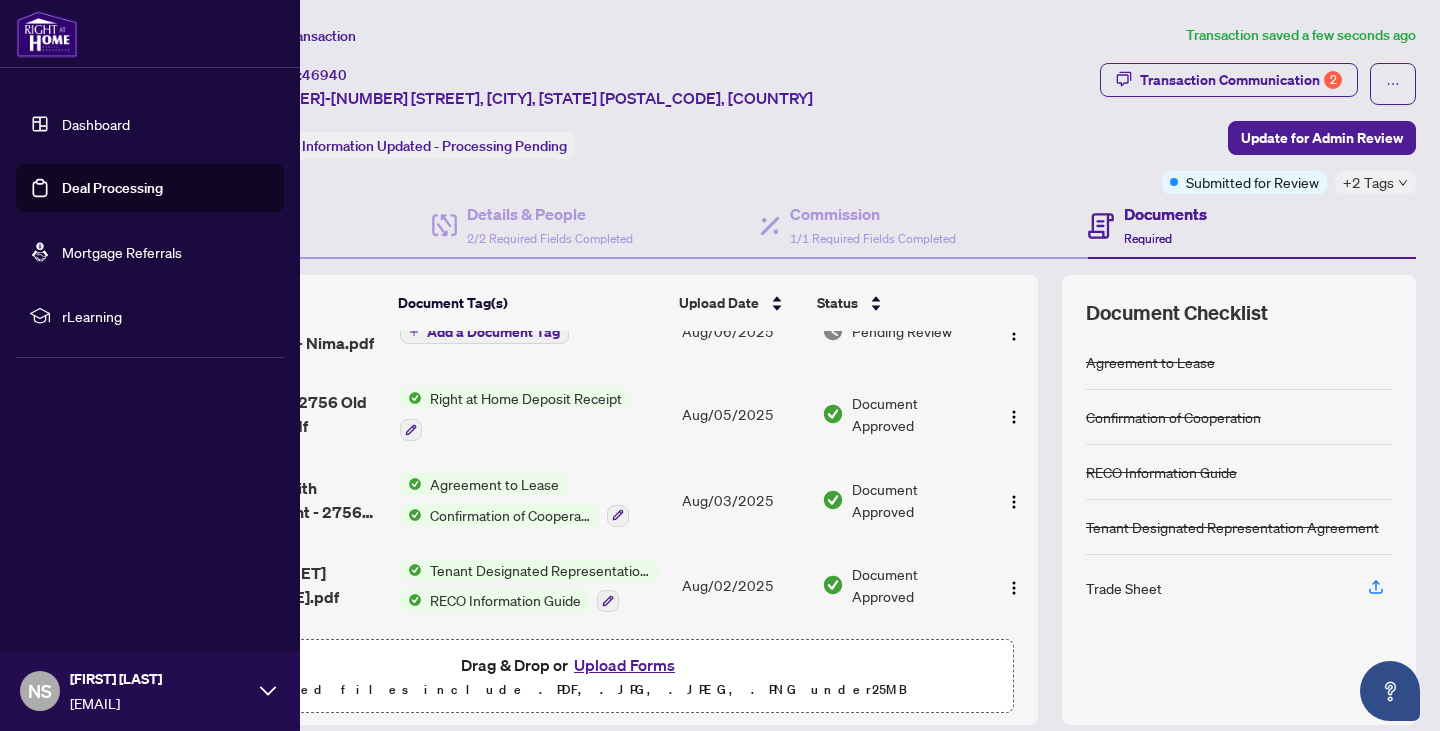 click on "Dashboard" at bounding box center (96, 124) 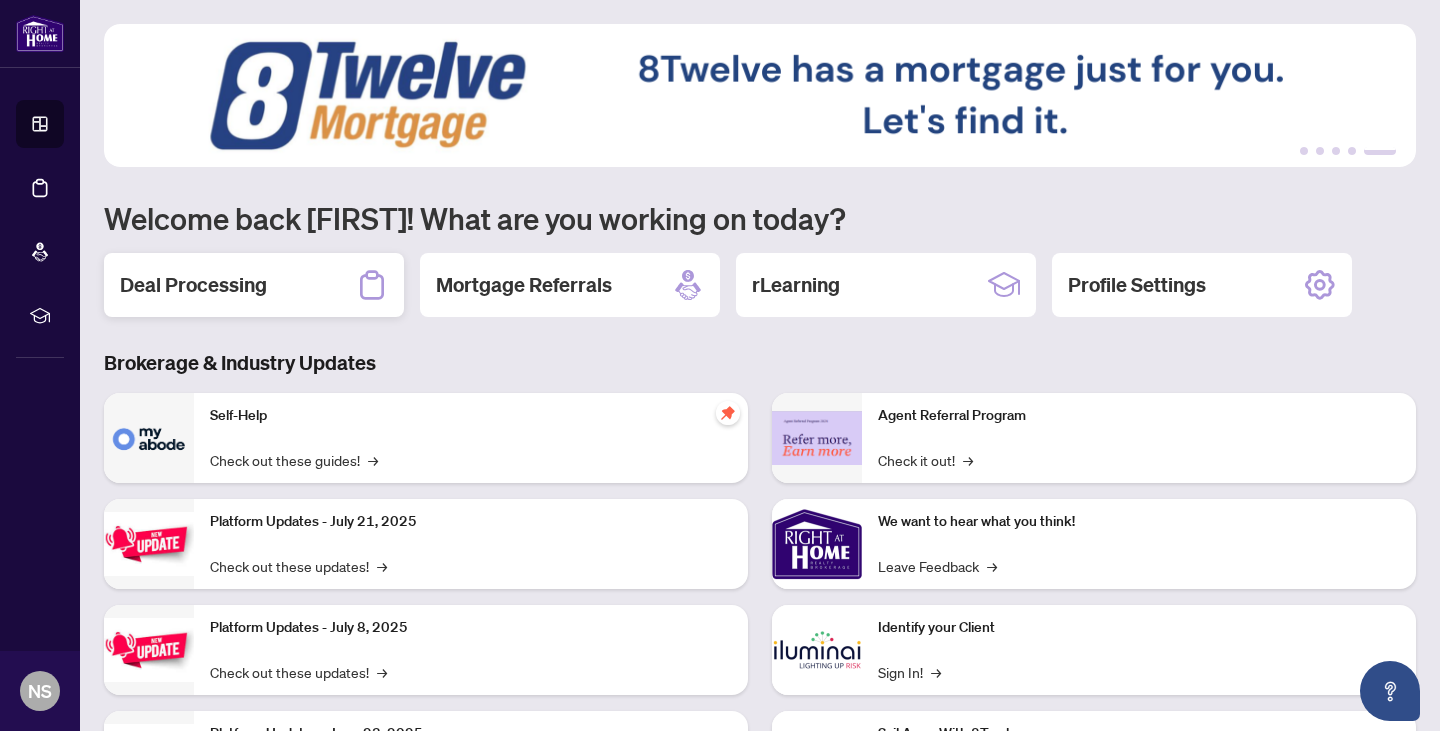click on "Deal Processing" at bounding box center [254, 285] 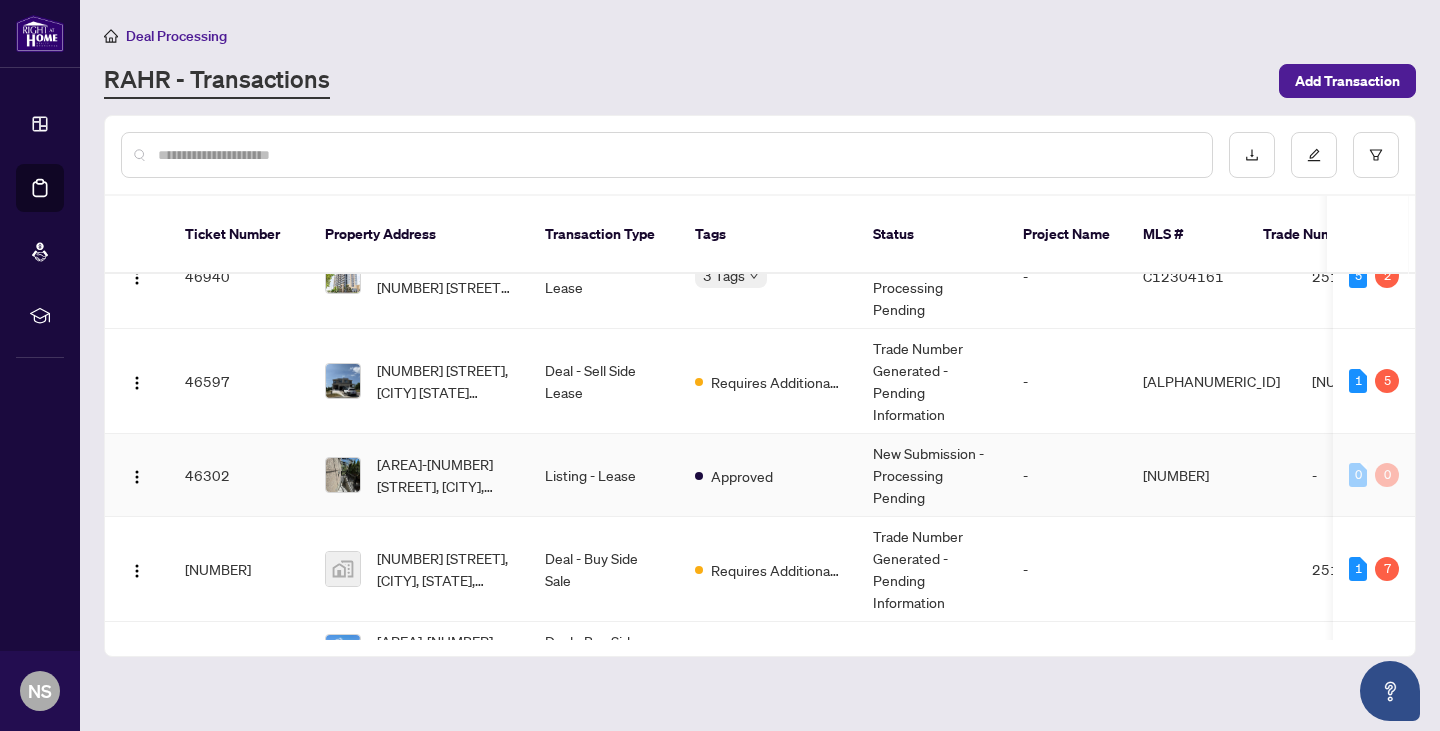 scroll, scrollTop: 247, scrollLeft: 0, axis: vertical 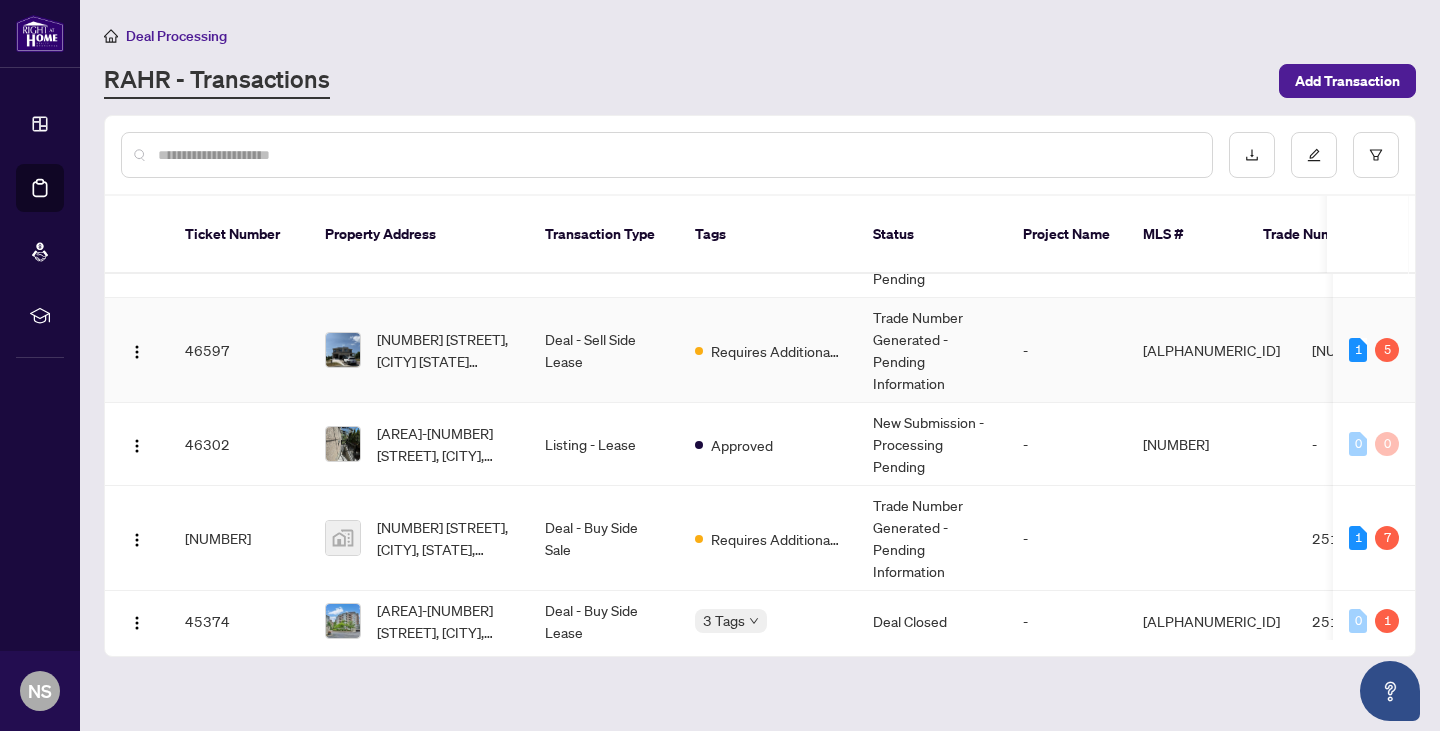 click on "[NUMBER] [STREET], [CITY] [STATE] [POSTAL_CODE], [COUNTRY]" at bounding box center (419, 350) 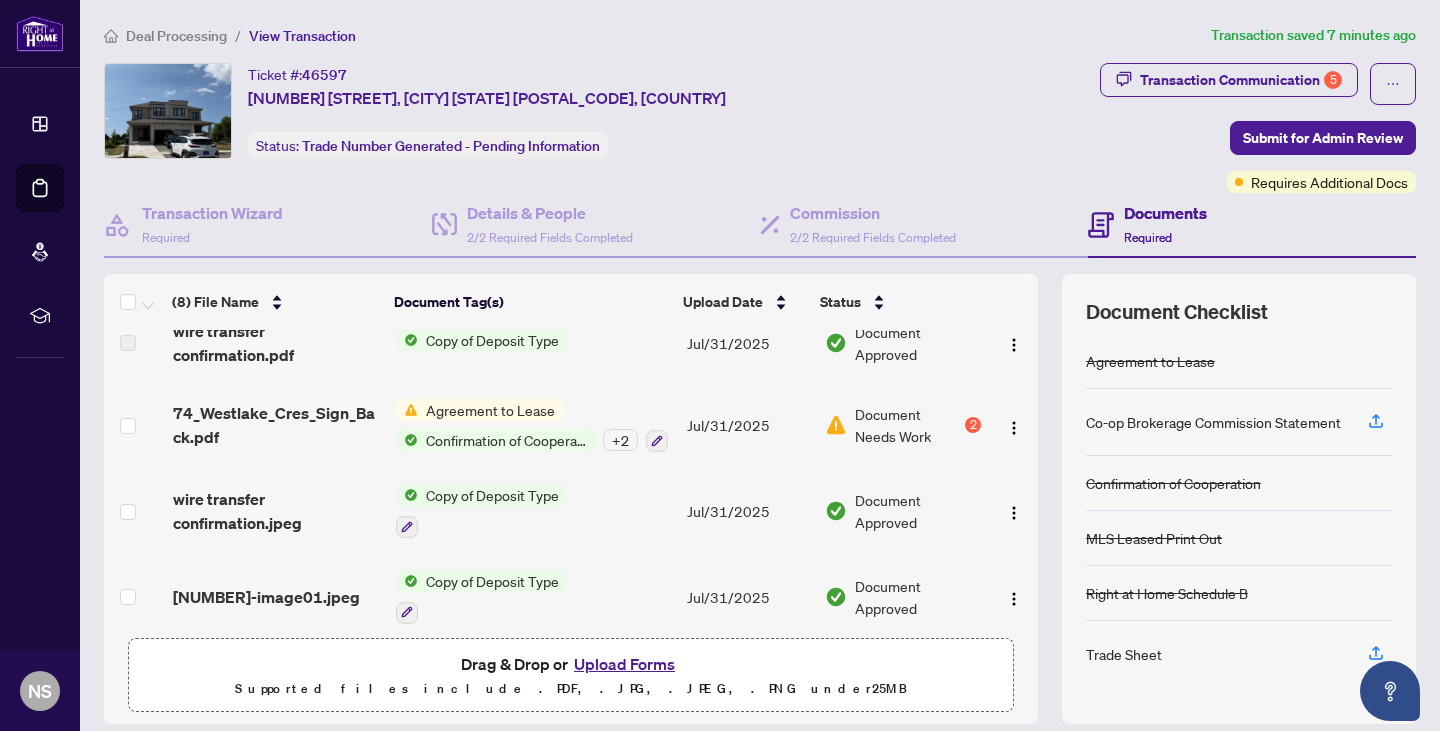 scroll, scrollTop: 369, scrollLeft: 0, axis: vertical 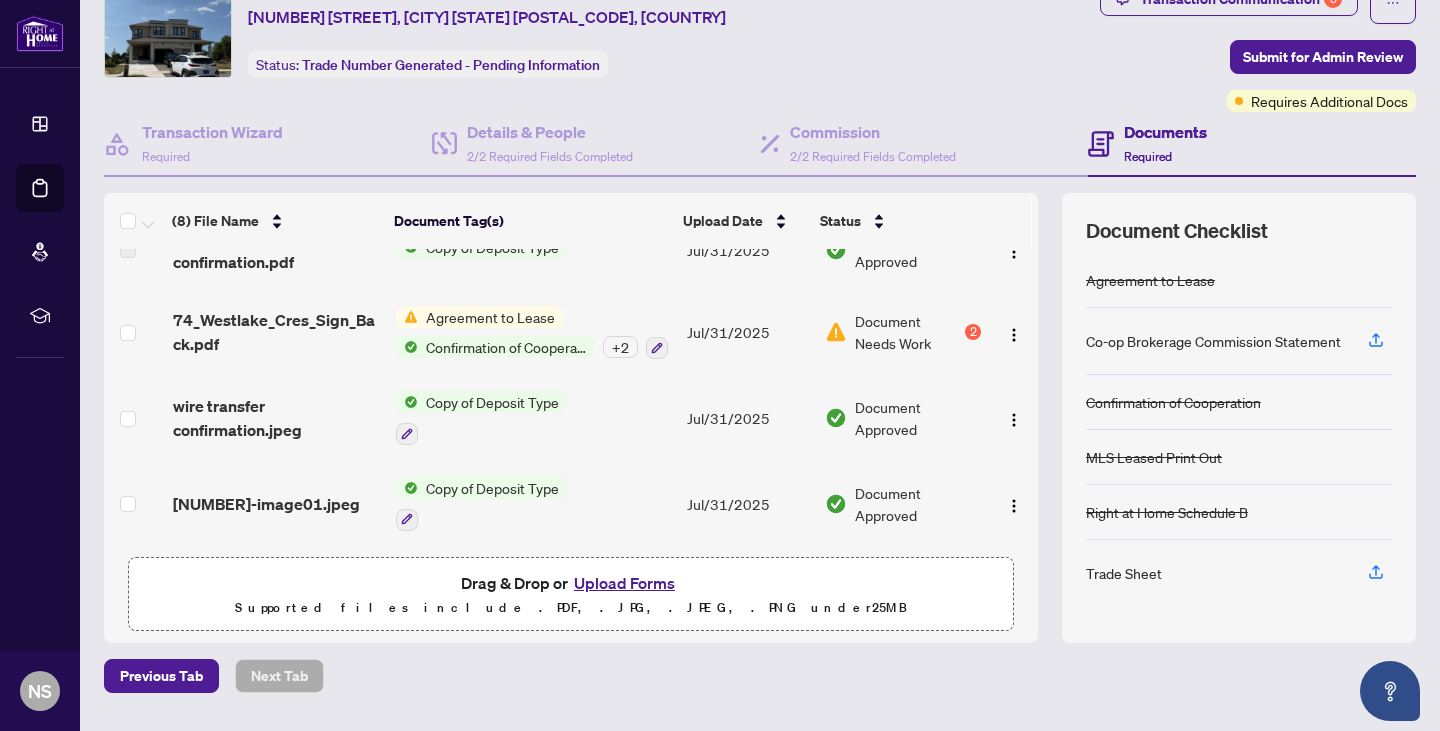 click on "Upload Forms" at bounding box center (624, 583) 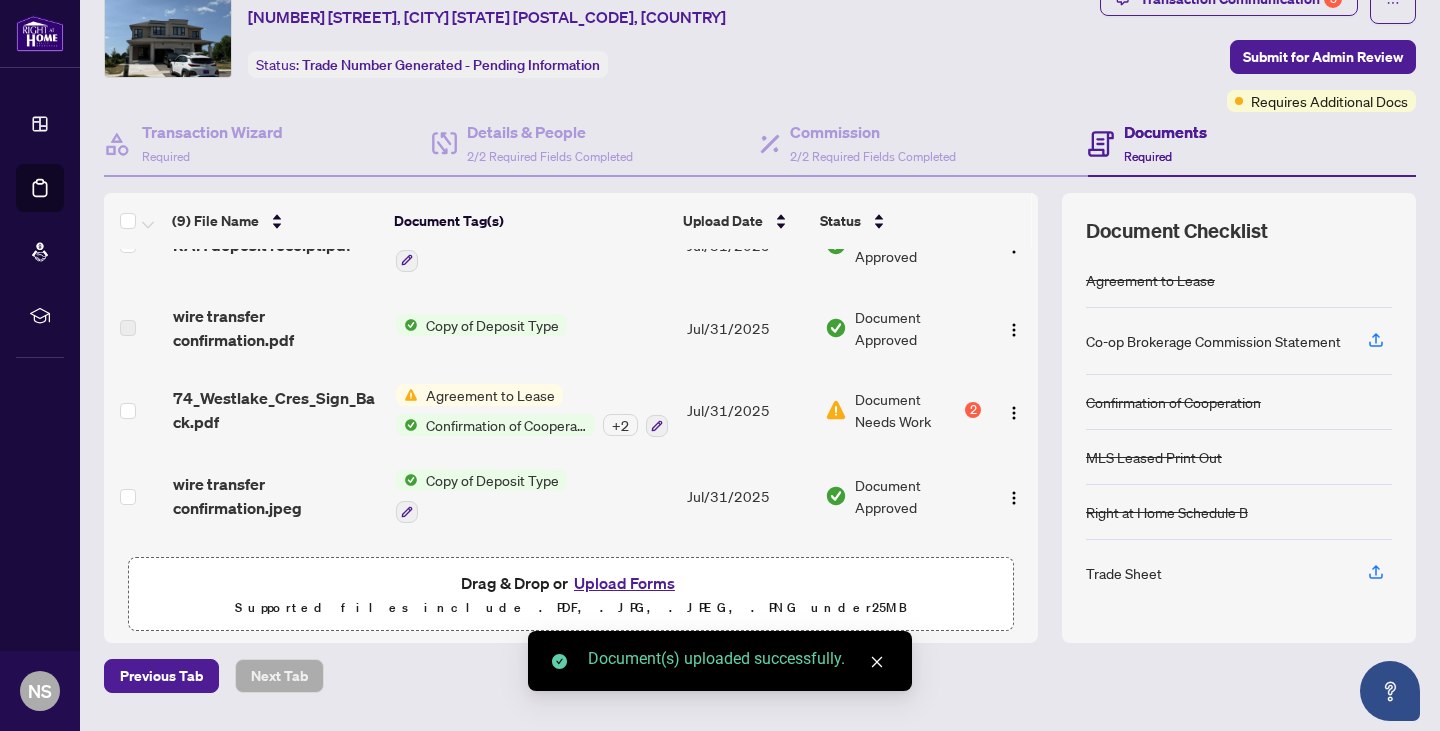 scroll, scrollTop: 0, scrollLeft: 0, axis: both 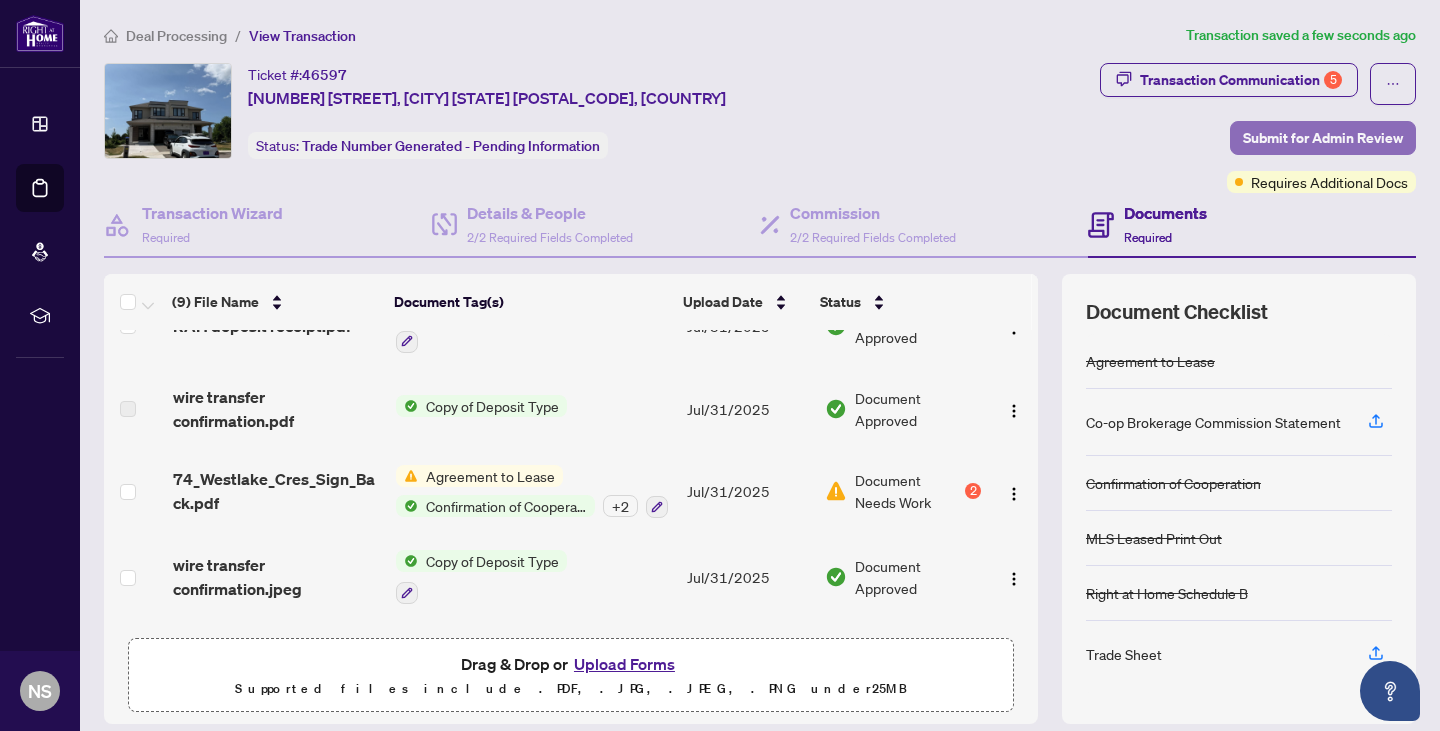 click on "Submit for Admin Review" at bounding box center (1323, 138) 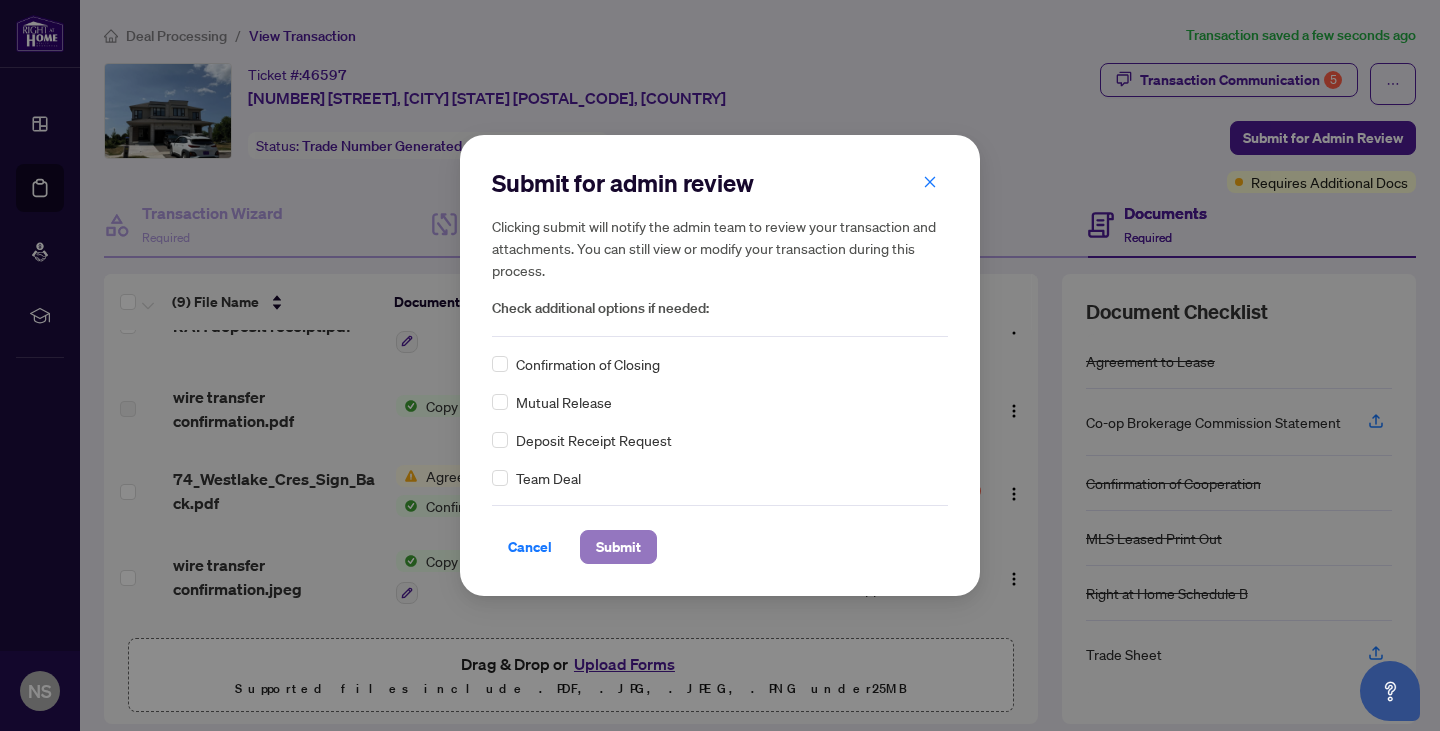 click on "Submit" at bounding box center (618, 547) 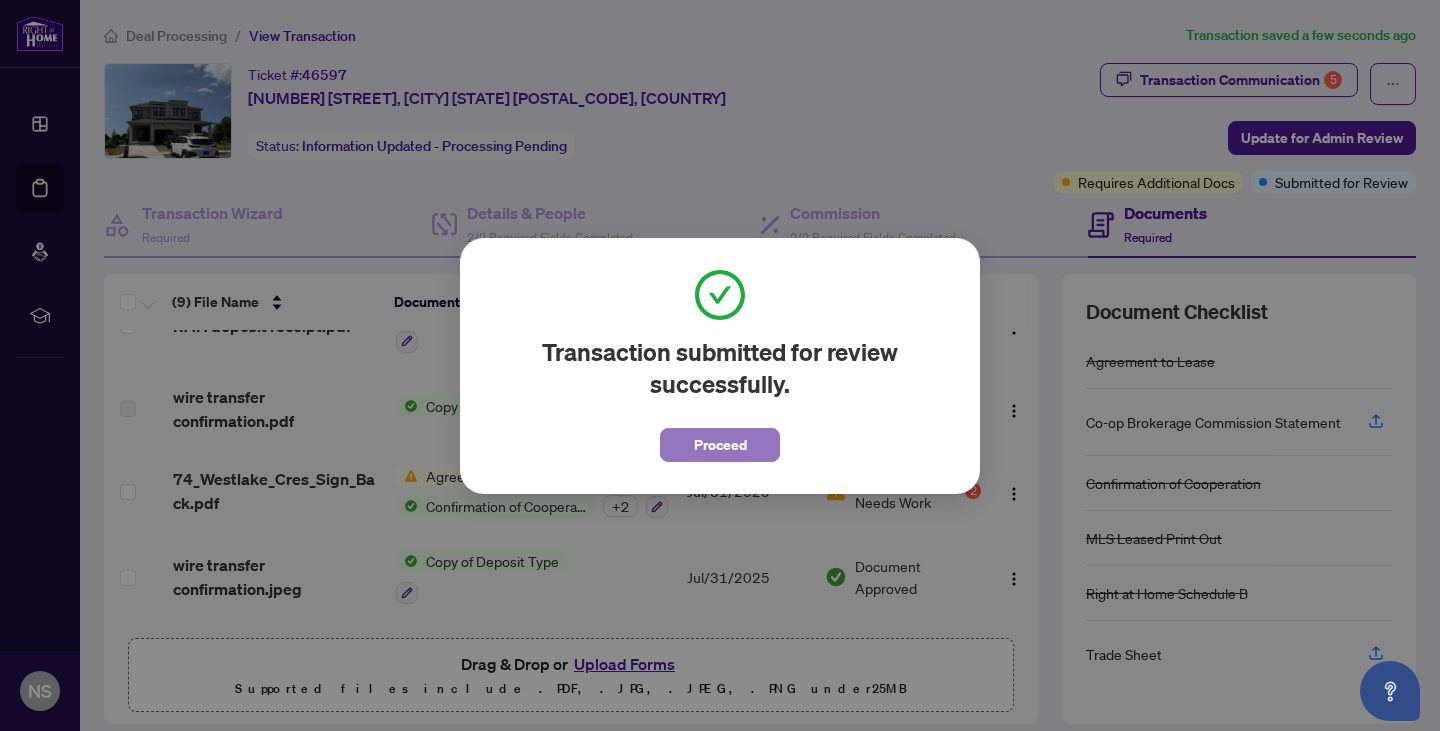 click on "Proceed" at bounding box center [720, 445] 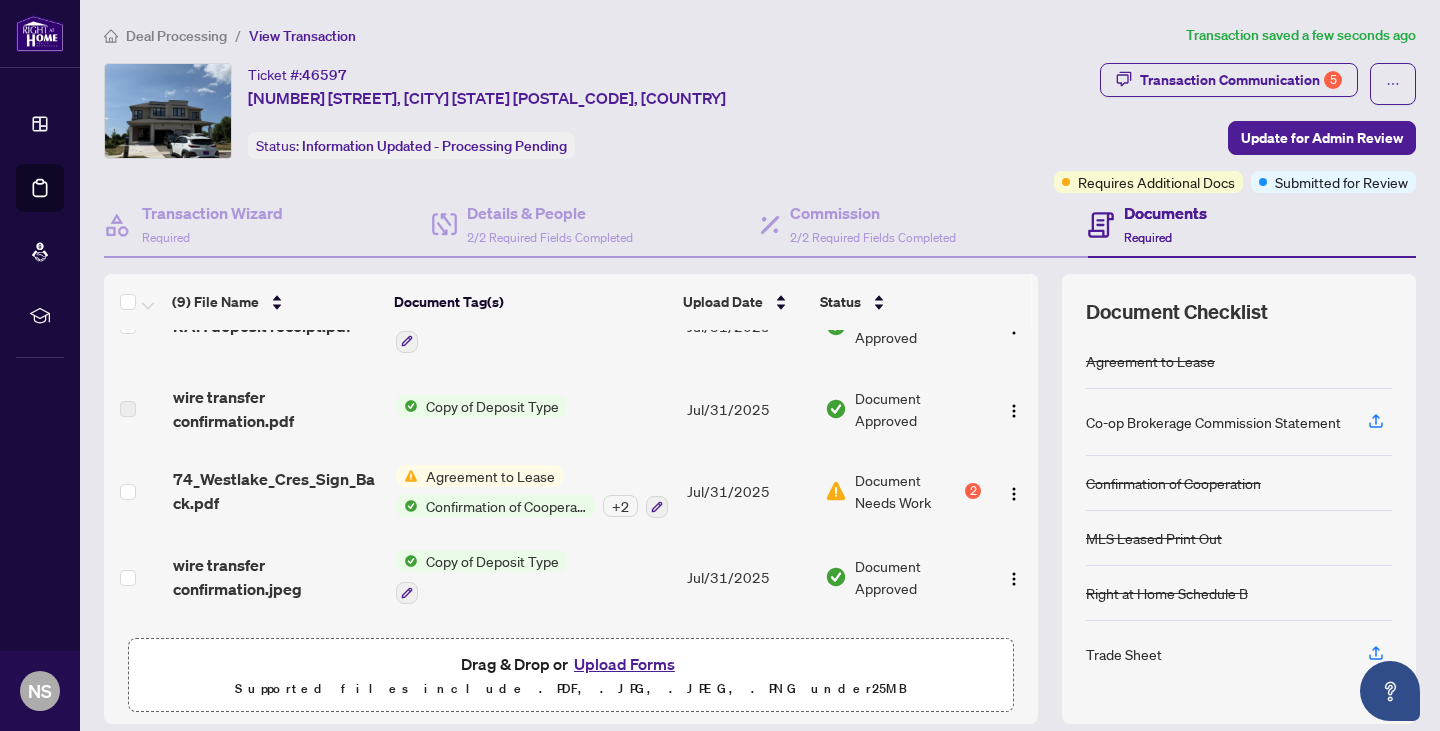 click on "Agreement to Lease Confirmation of Cooperation + 2" at bounding box center (532, 492) 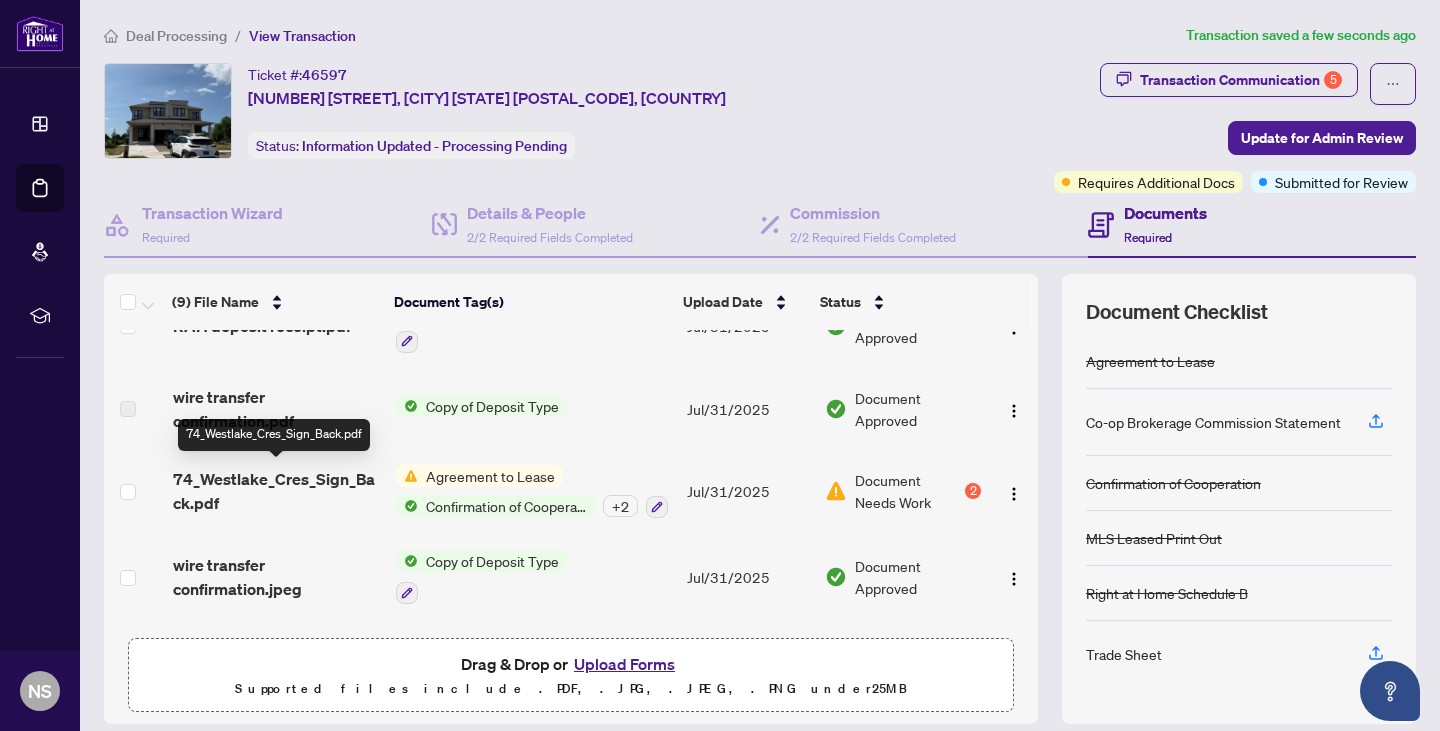 click on "74_Westlake_Cres_Sign_Back.pdf" at bounding box center [276, 491] 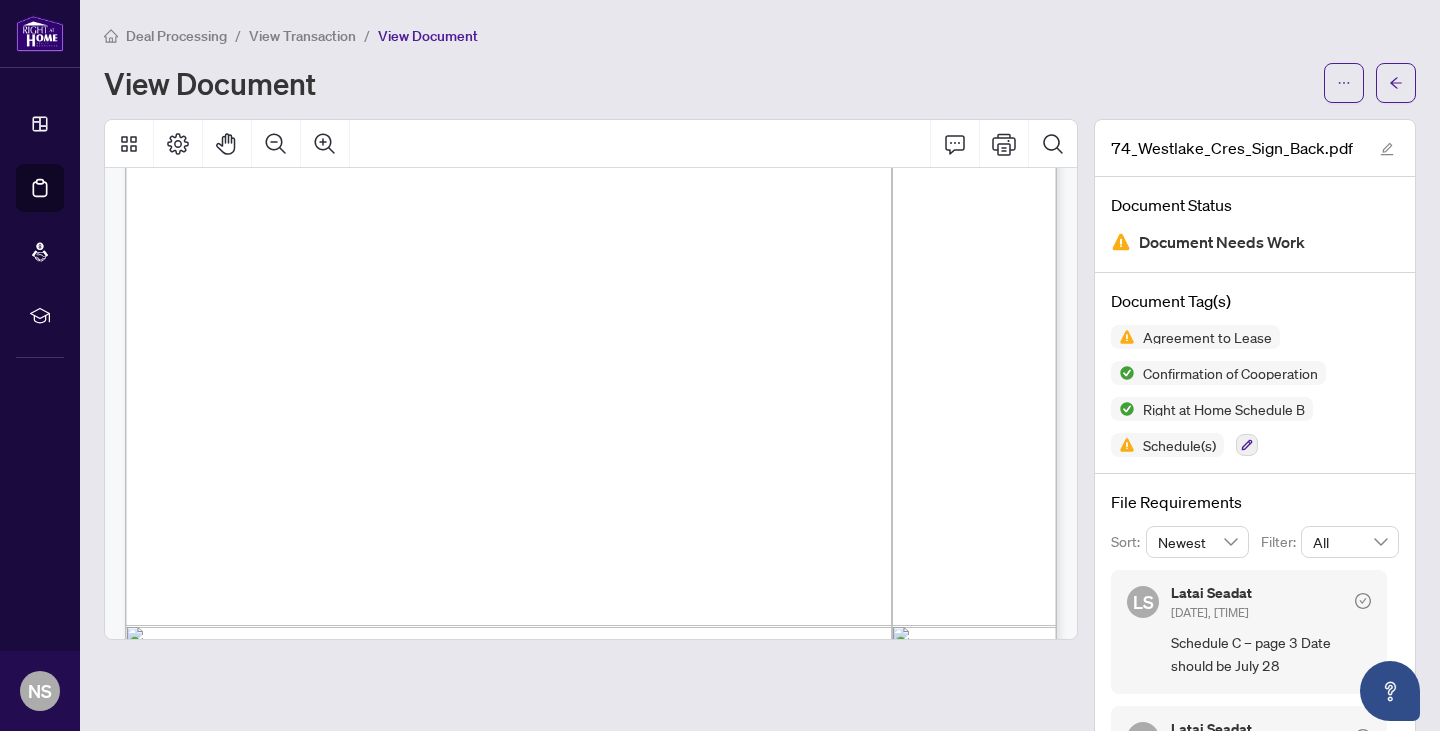 scroll, scrollTop: 10227, scrollLeft: 0, axis: vertical 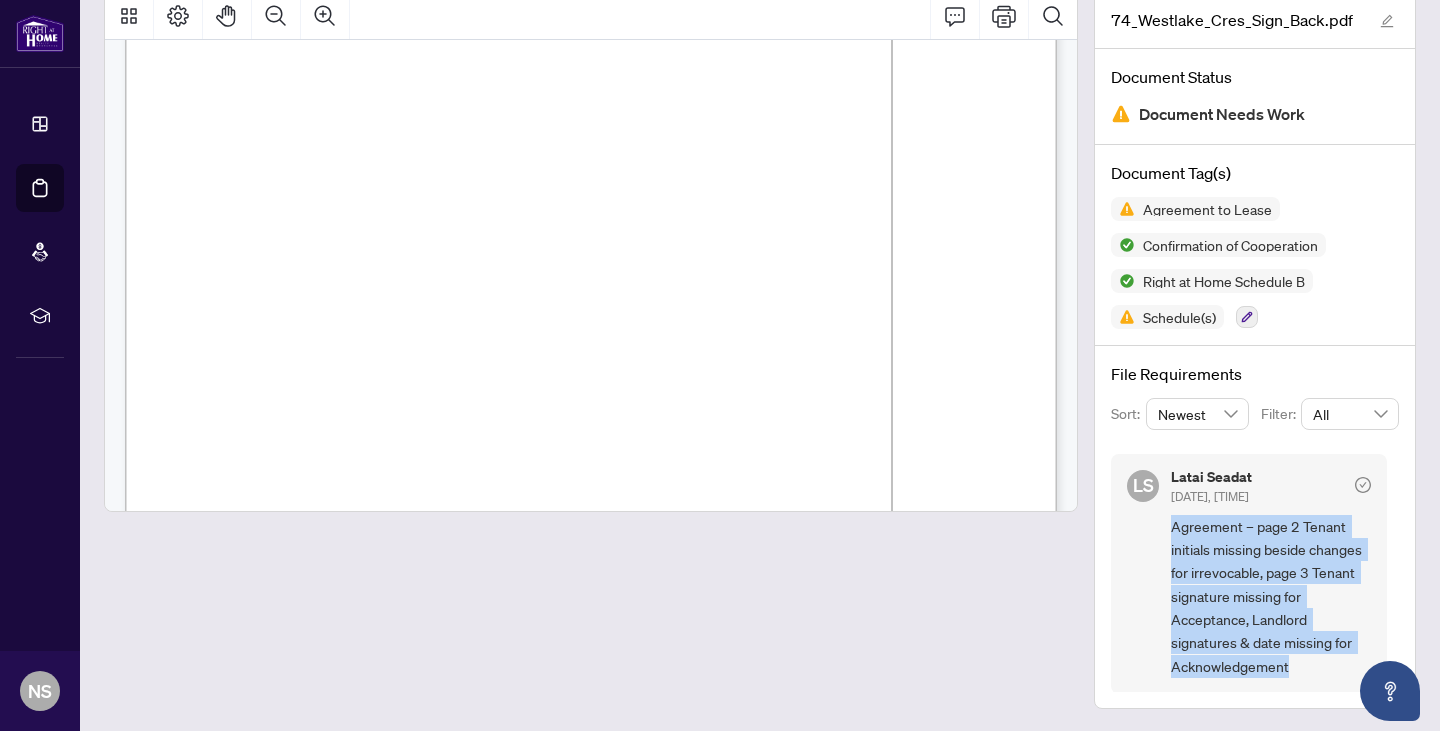 drag, startPoint x: 1290, startPoint y: 659, endPoint x: 1172, endPoint y: 518, distance: 183.86136 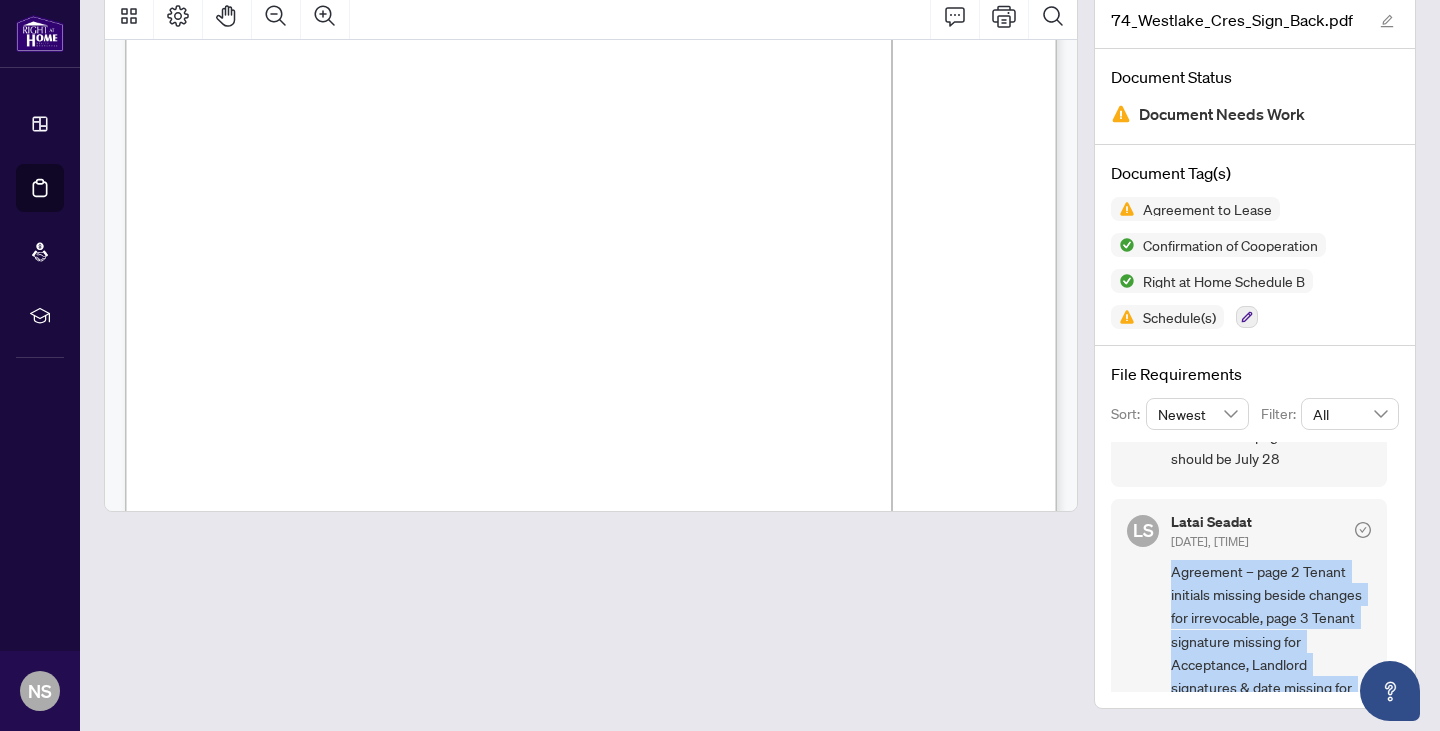scroll, scrollTop: 124, scrollLeft: 0, axis: vertical 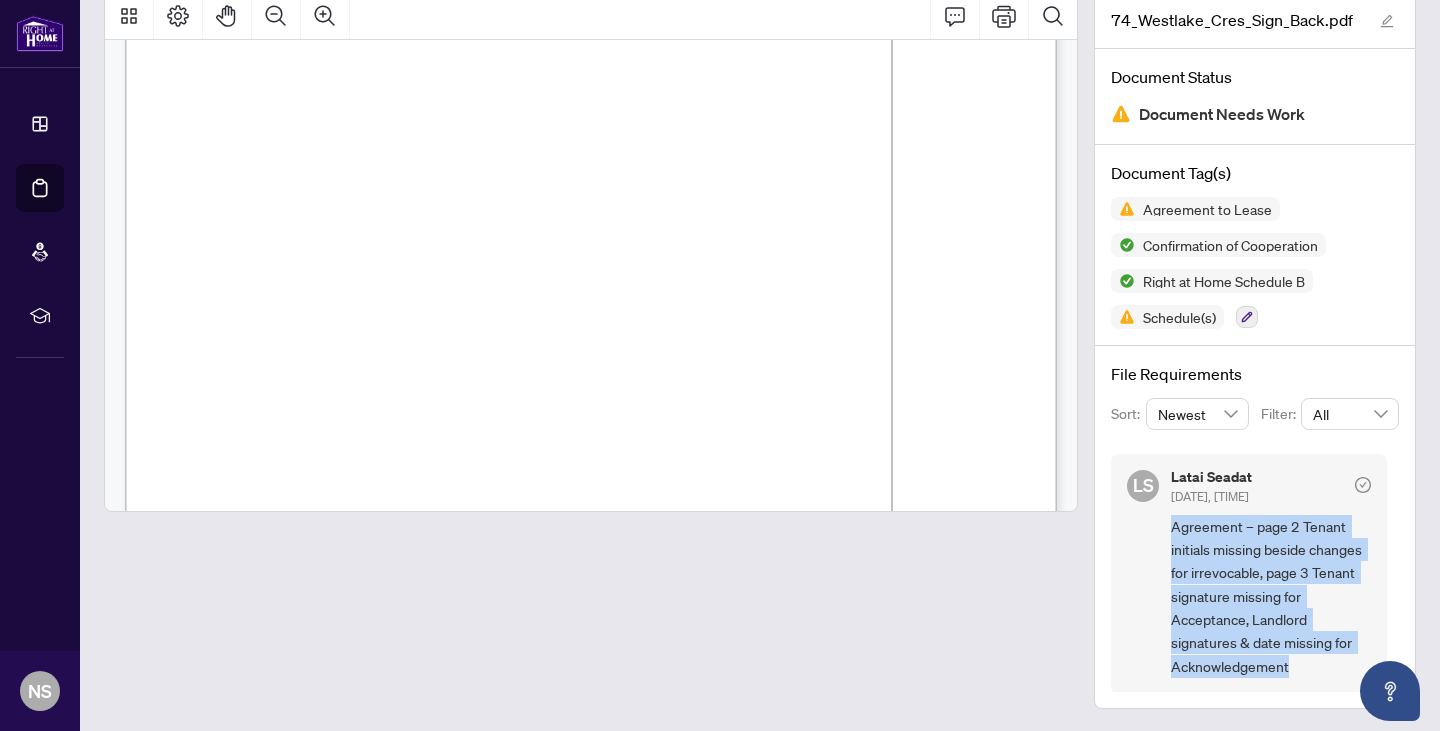 copy on "Agreement – page 2 Tenant initials missing beside changes for irrevocable, page 3 Tenant signature missing for Acceptance, Landlord signatures & date missing for Acknowledgement" 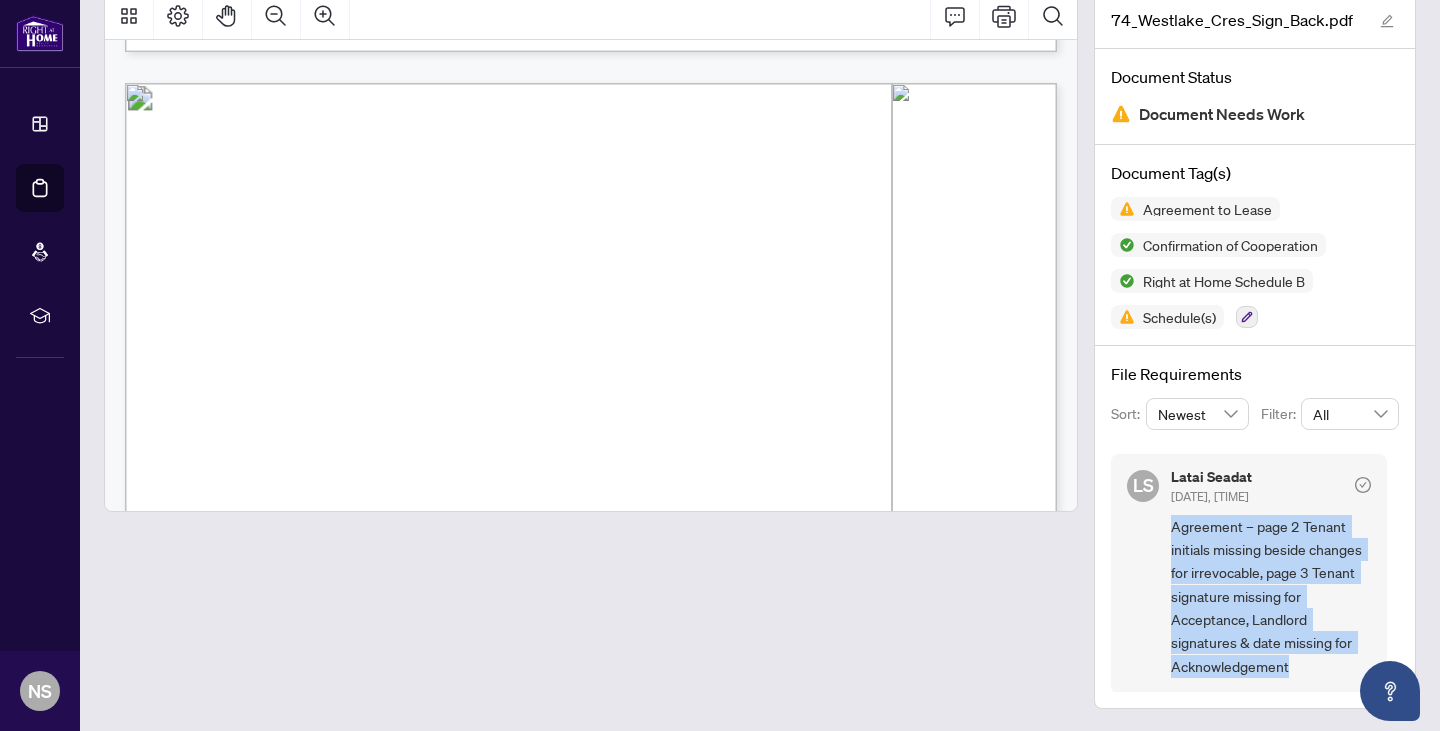scroll, scrollTop: 1224, scrollLeft: 0, axis: vertical 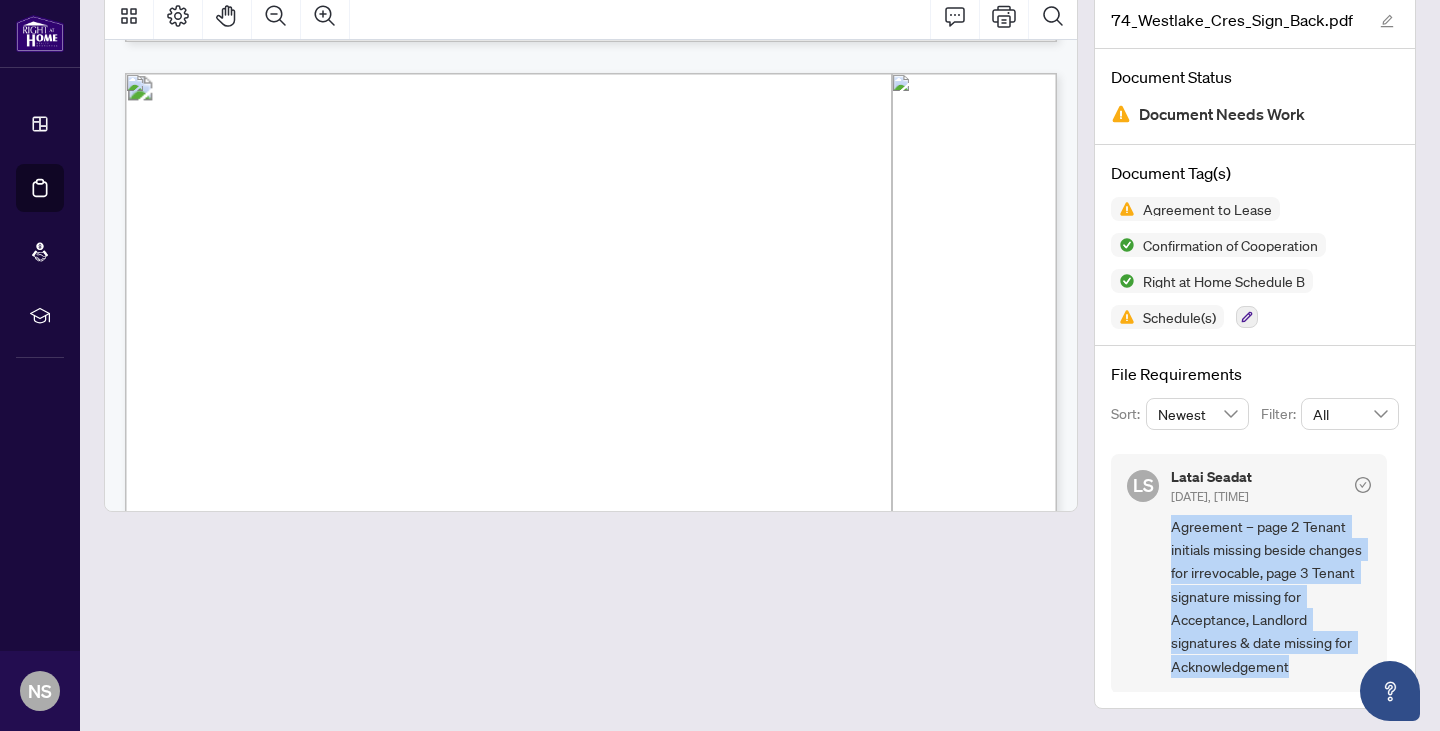click on "Agreement – page 2 Tenant initials missing beside changes for irrevocable, page 3 Tenant signature missing for Acceptance, Landlord signatures & date missing for Acknowledgement" at bounding box center [1271, 597] 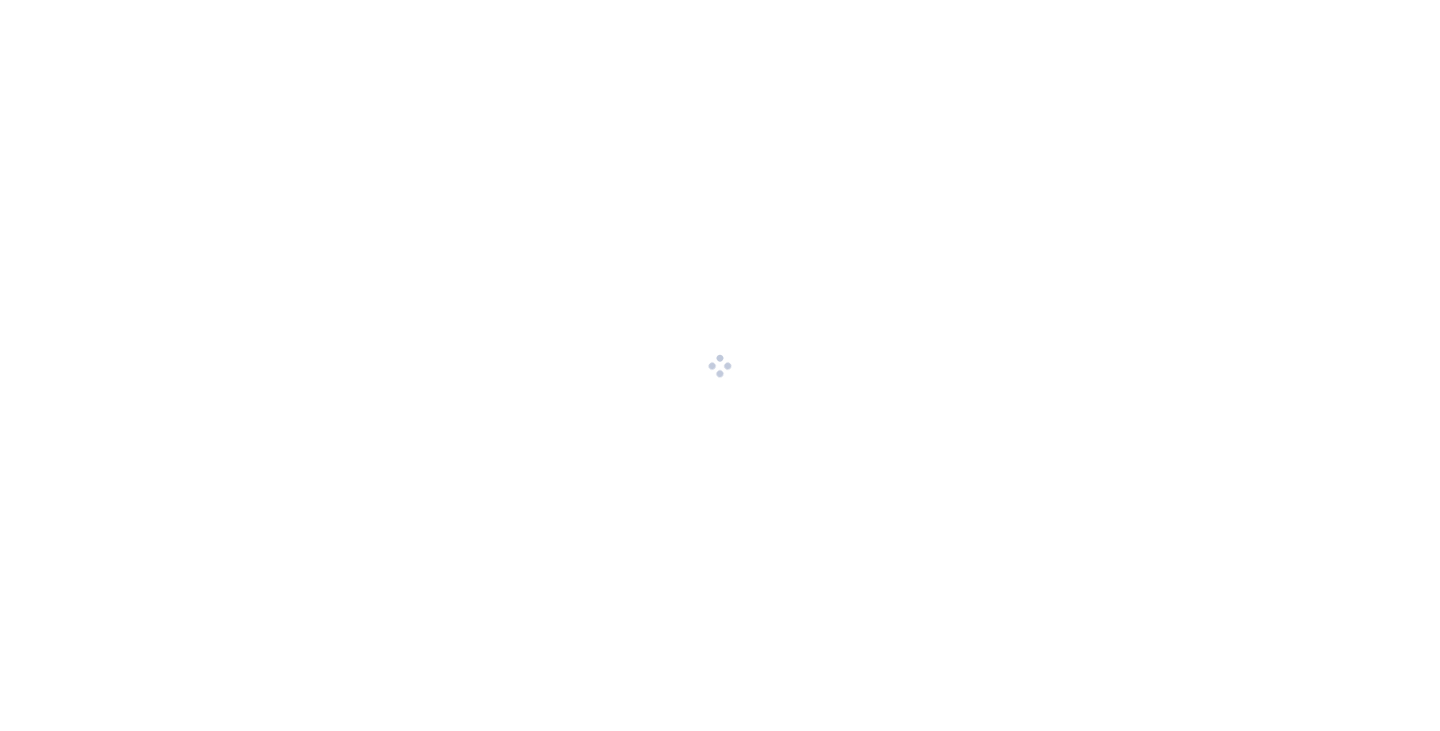 scroll, scrollTop: 0, scrollLeft: 0, axis: both 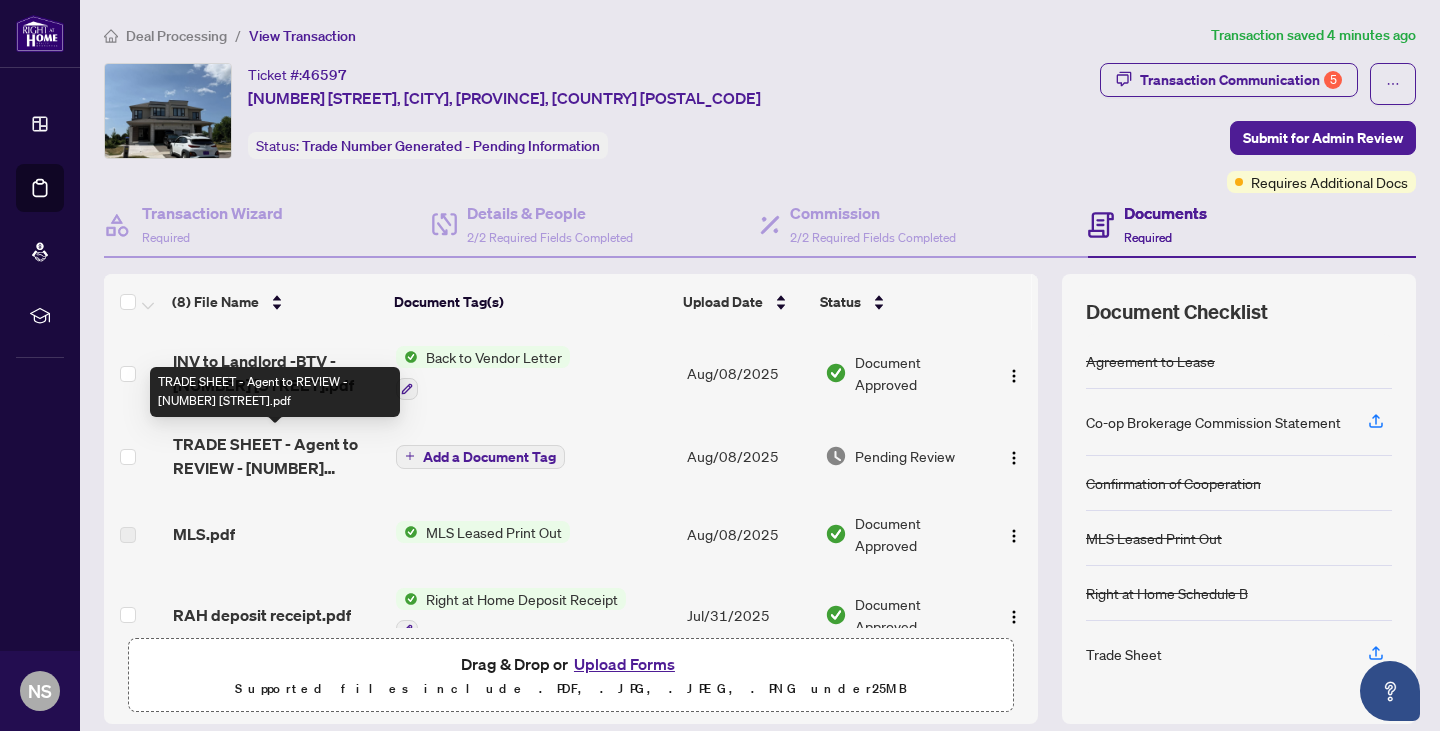 click on "TRADE SHEET - Agent to REVIEW - [NUMBER] [STREET].pdf" at bounding box center (276, 456) 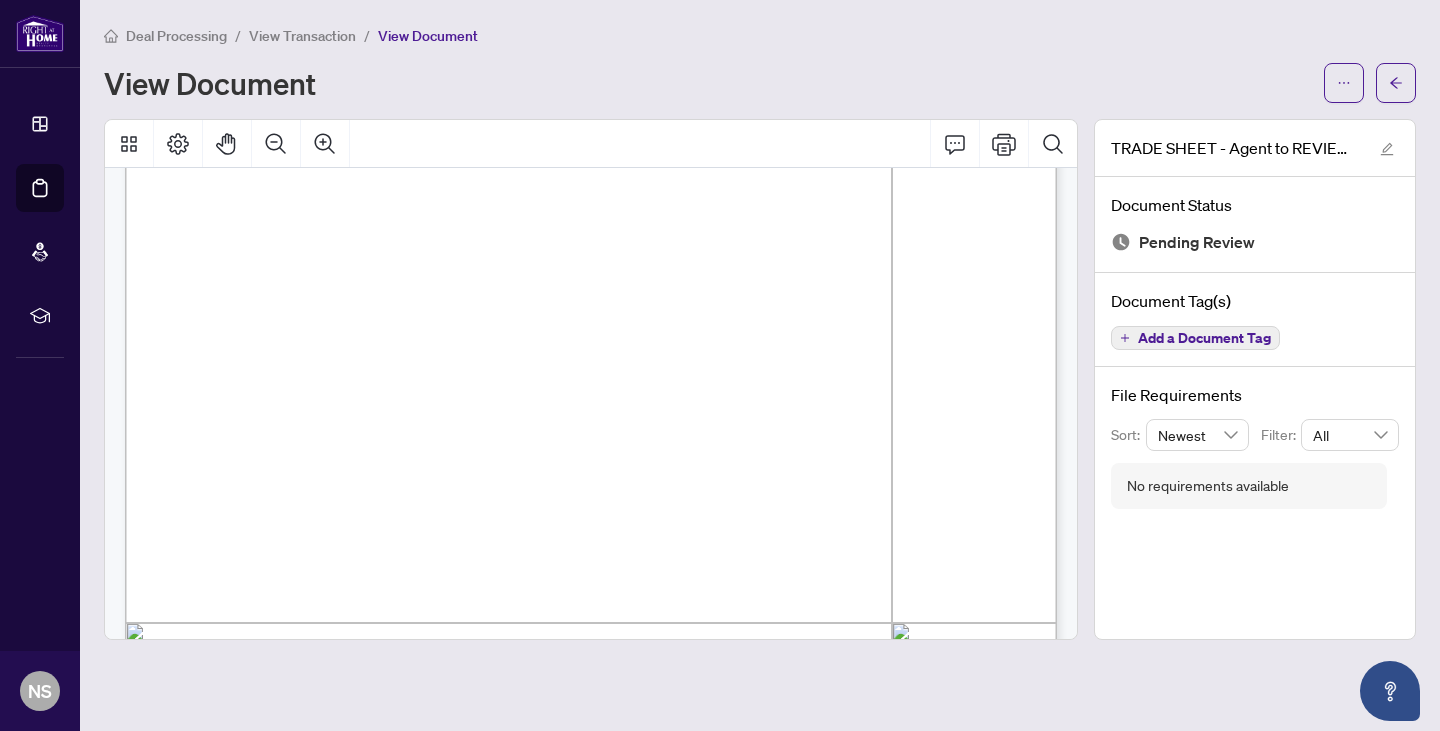 scroll, scrollTop: 290, scrollLeft: 0, axis: vertical 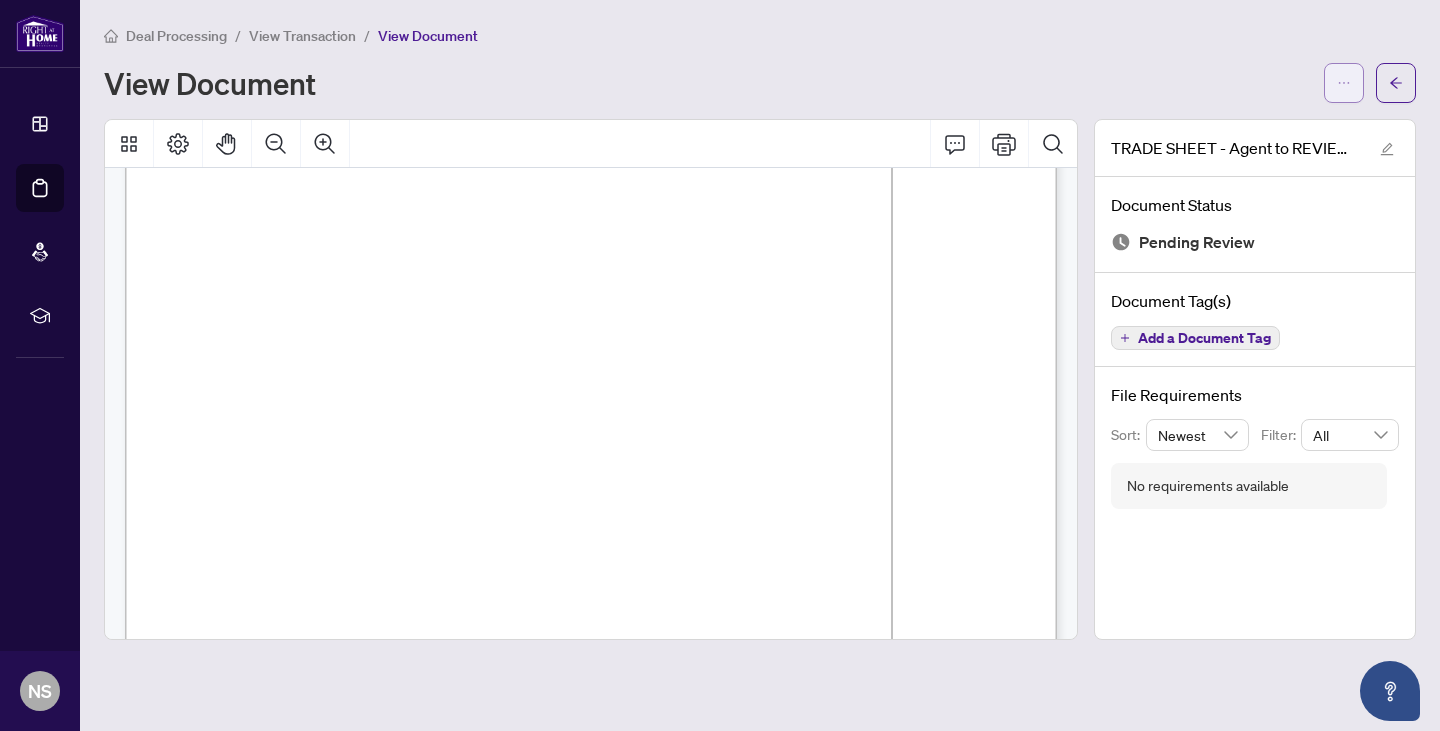 click at bounding box center [1344, 83] 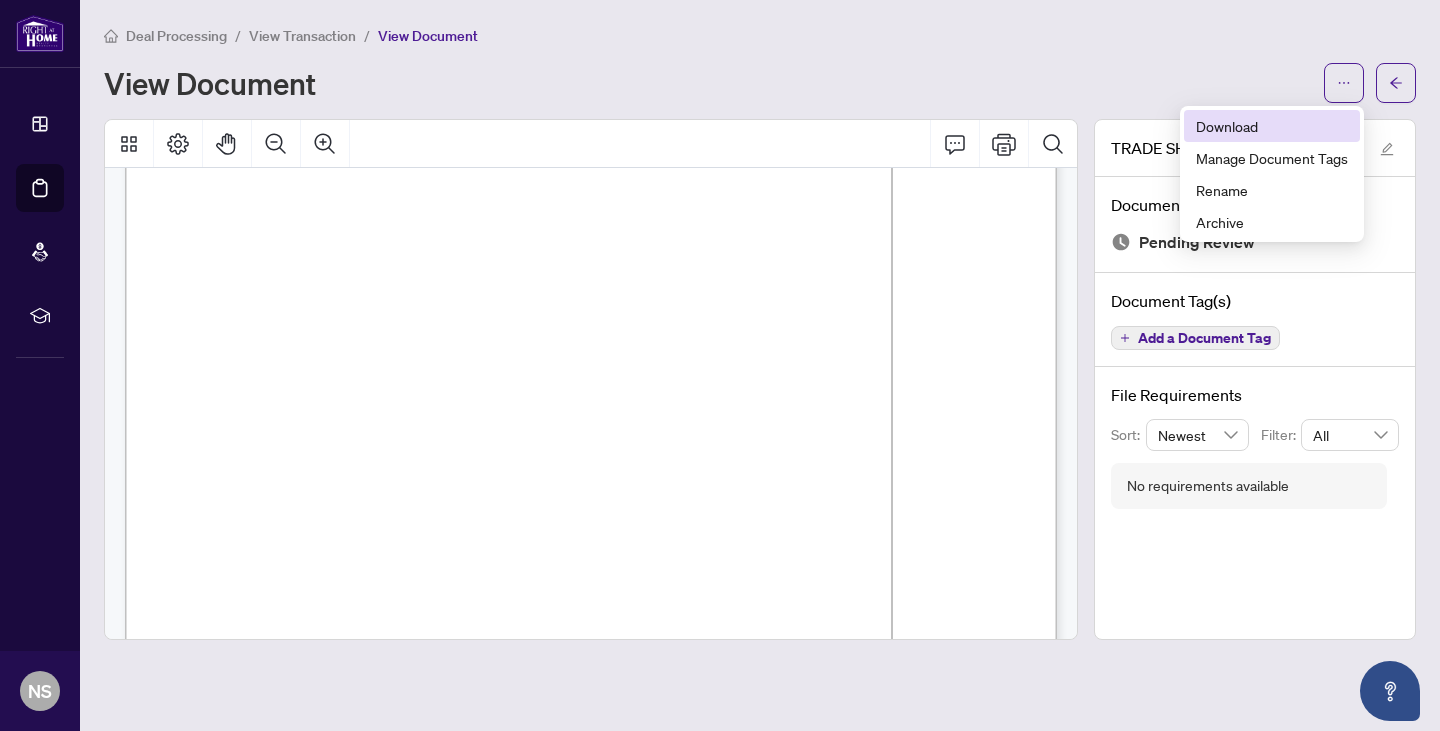 click on "Download" at bounding box center (1272, 126) 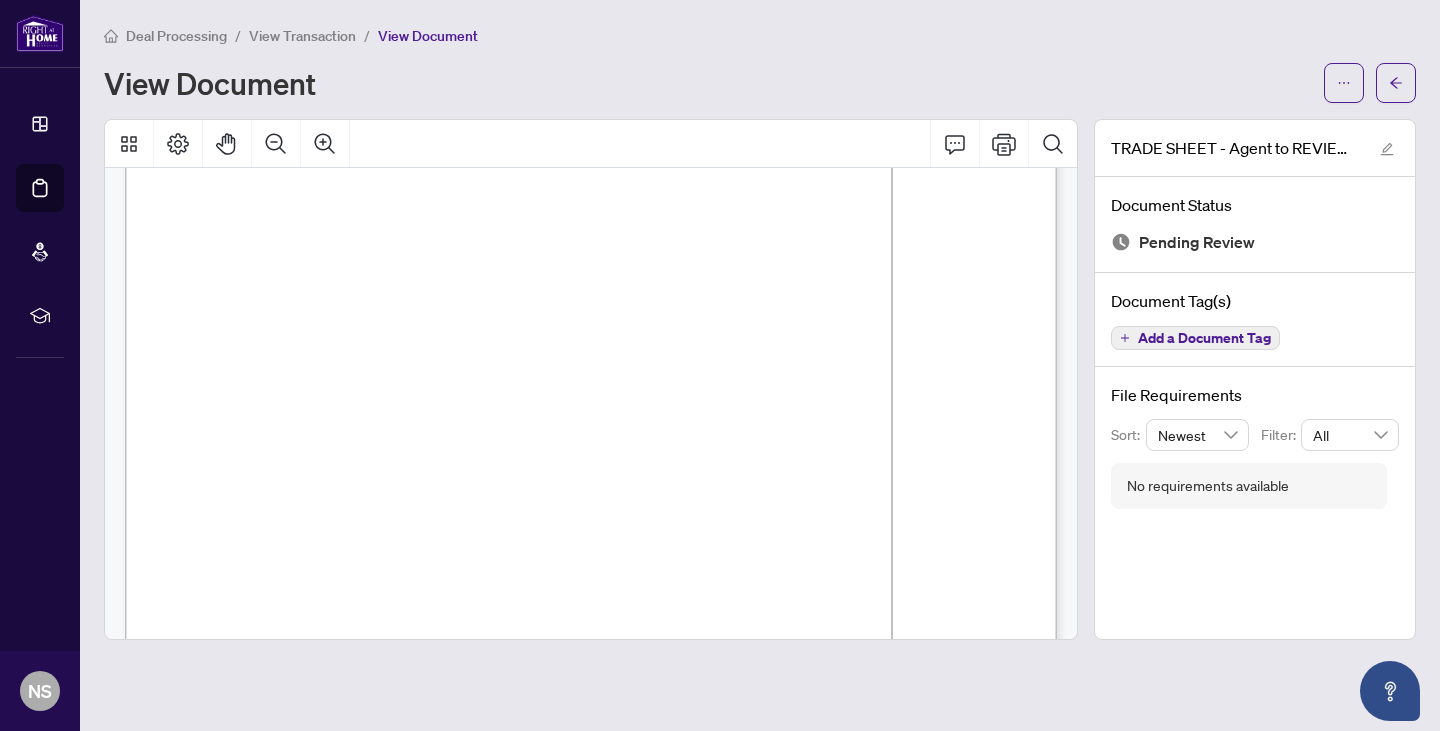 click on "Please wait while we download your file(s)... Do not close or refresh the browser. Cancel OK" at bounding box center (720, 365) 